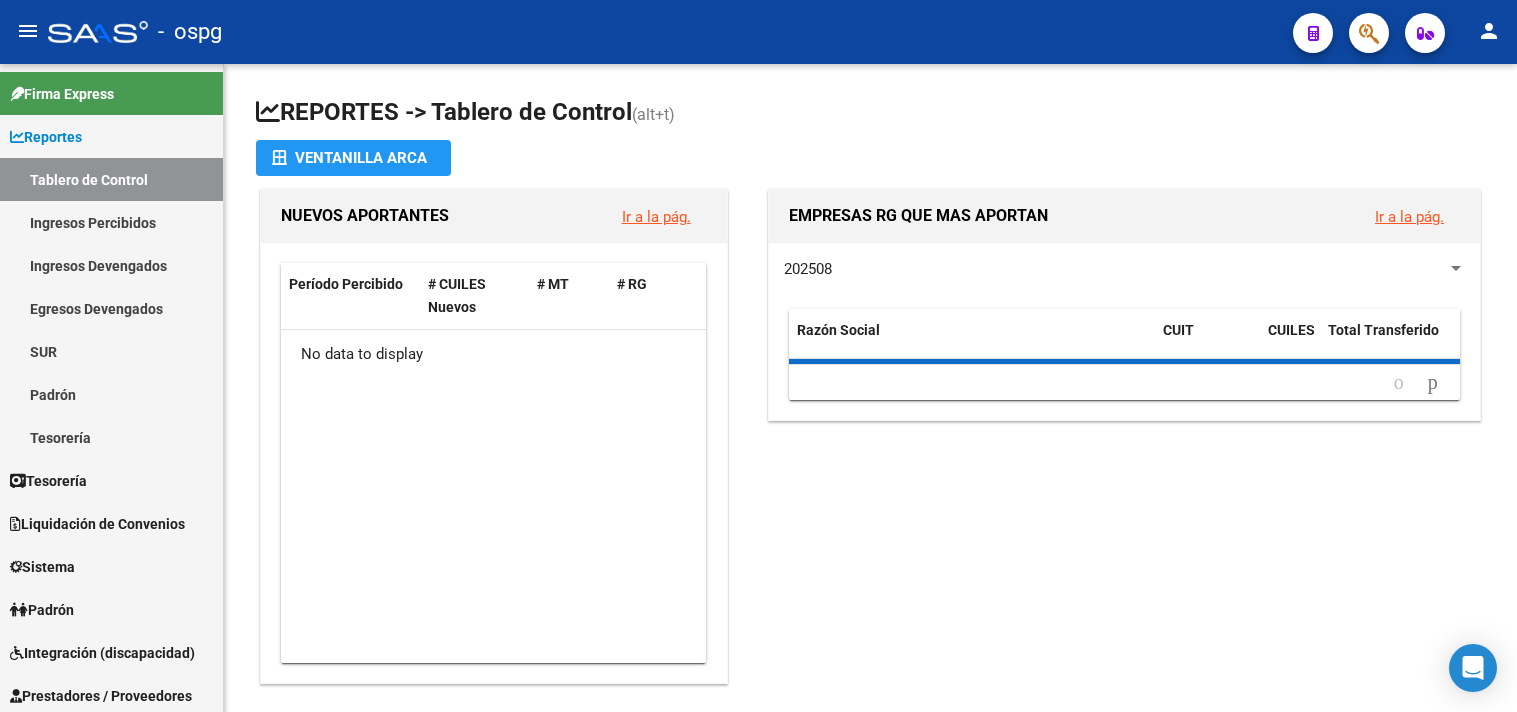 scroll, scrollTop: 0, scrollLeft: 0, axis: both 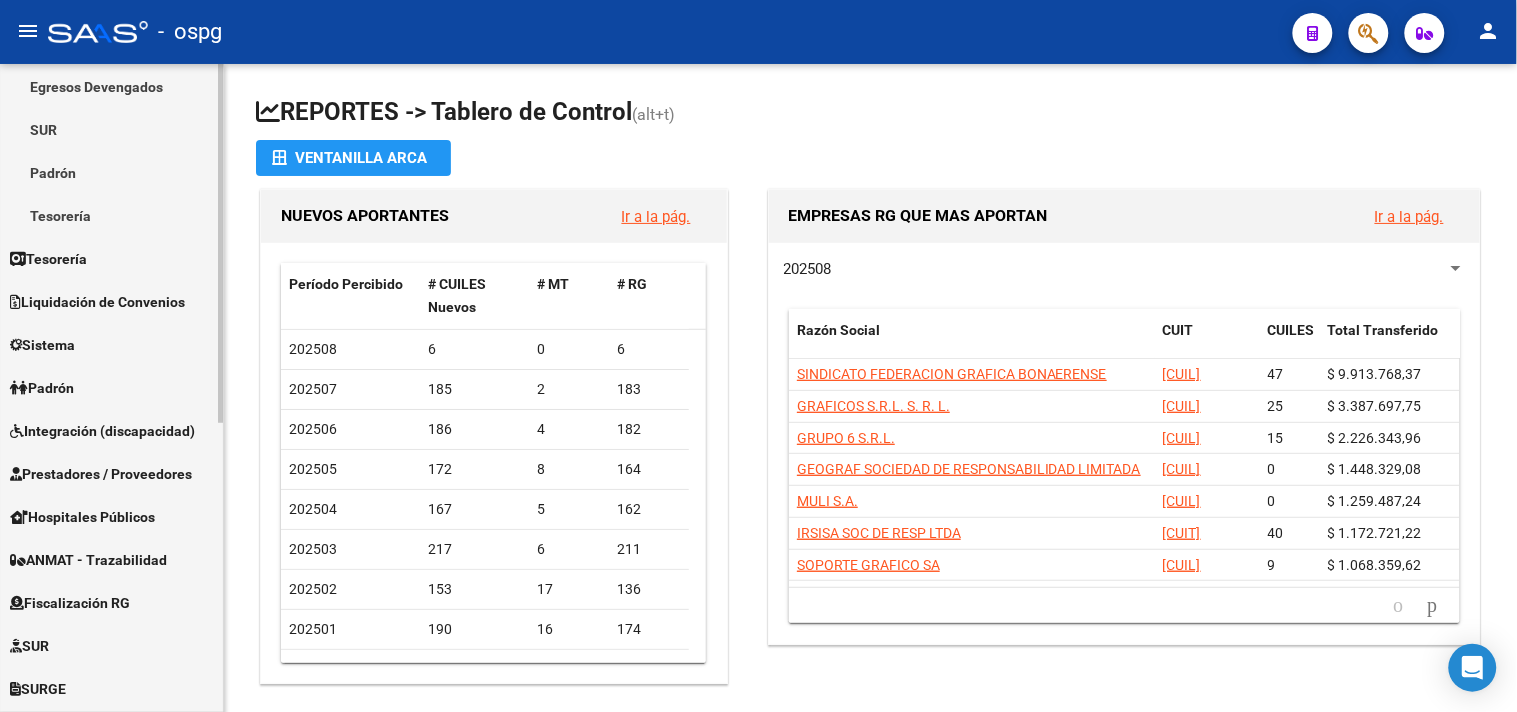 click on "Padrón" at bounding box center (42, 388) 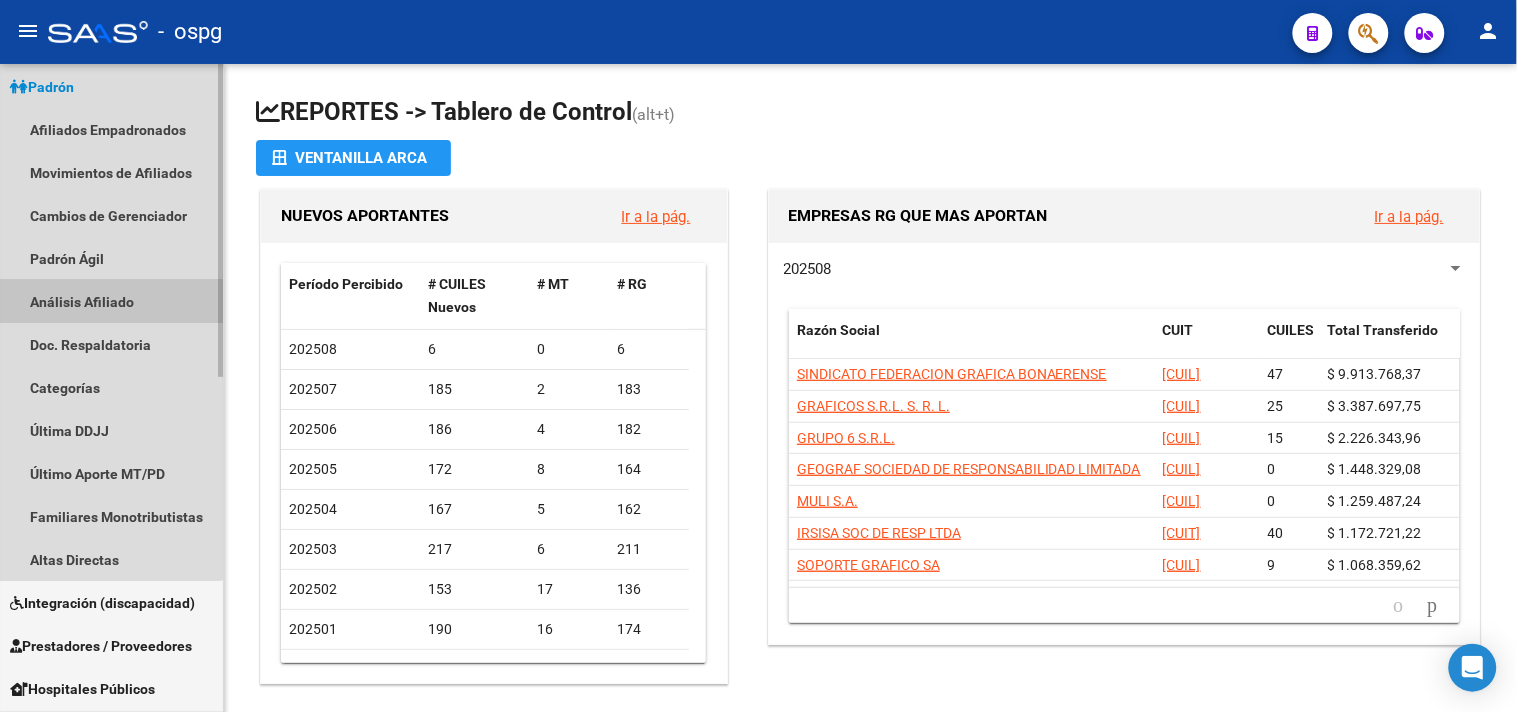 click on "Análisis Afiliado" at bounding box center (111, 301) 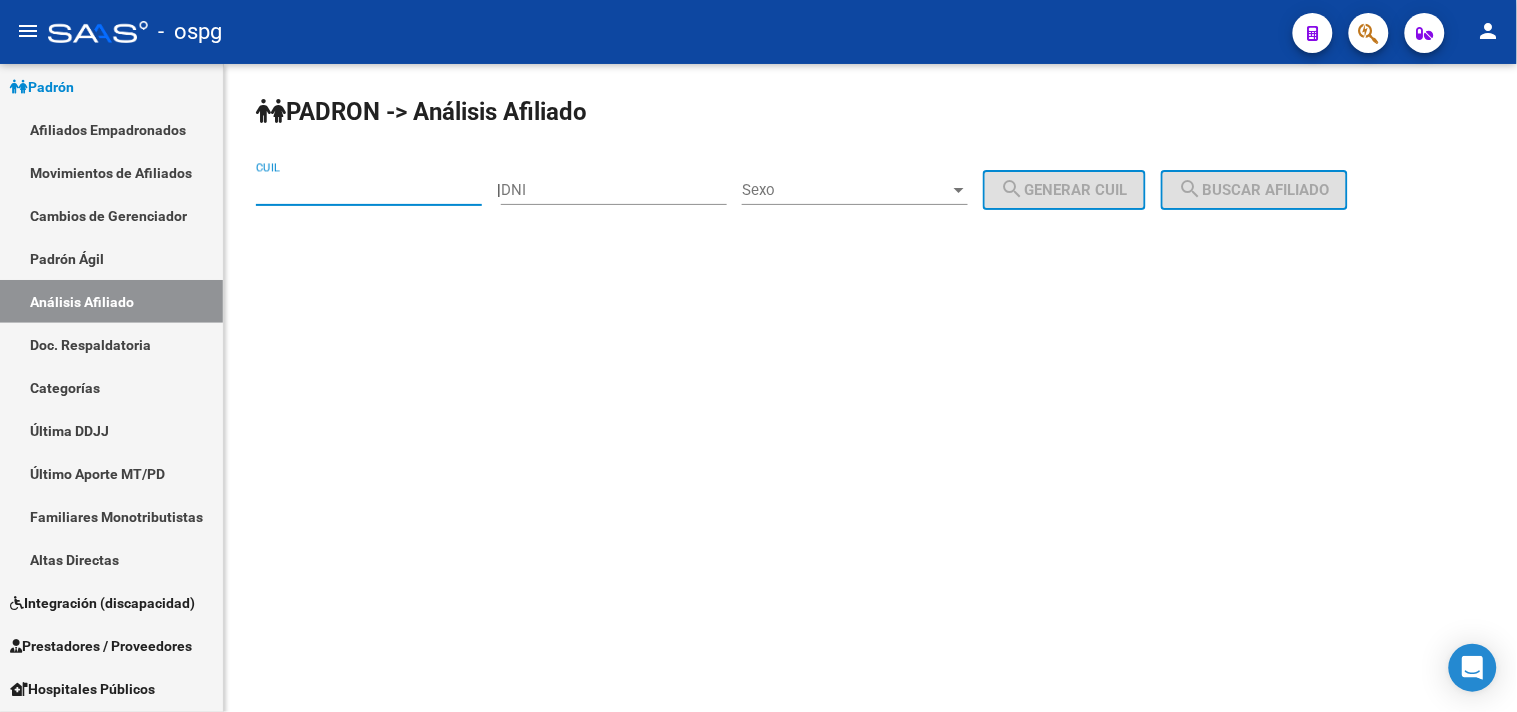 click on "CUIL" at bounding box center [369, 190] 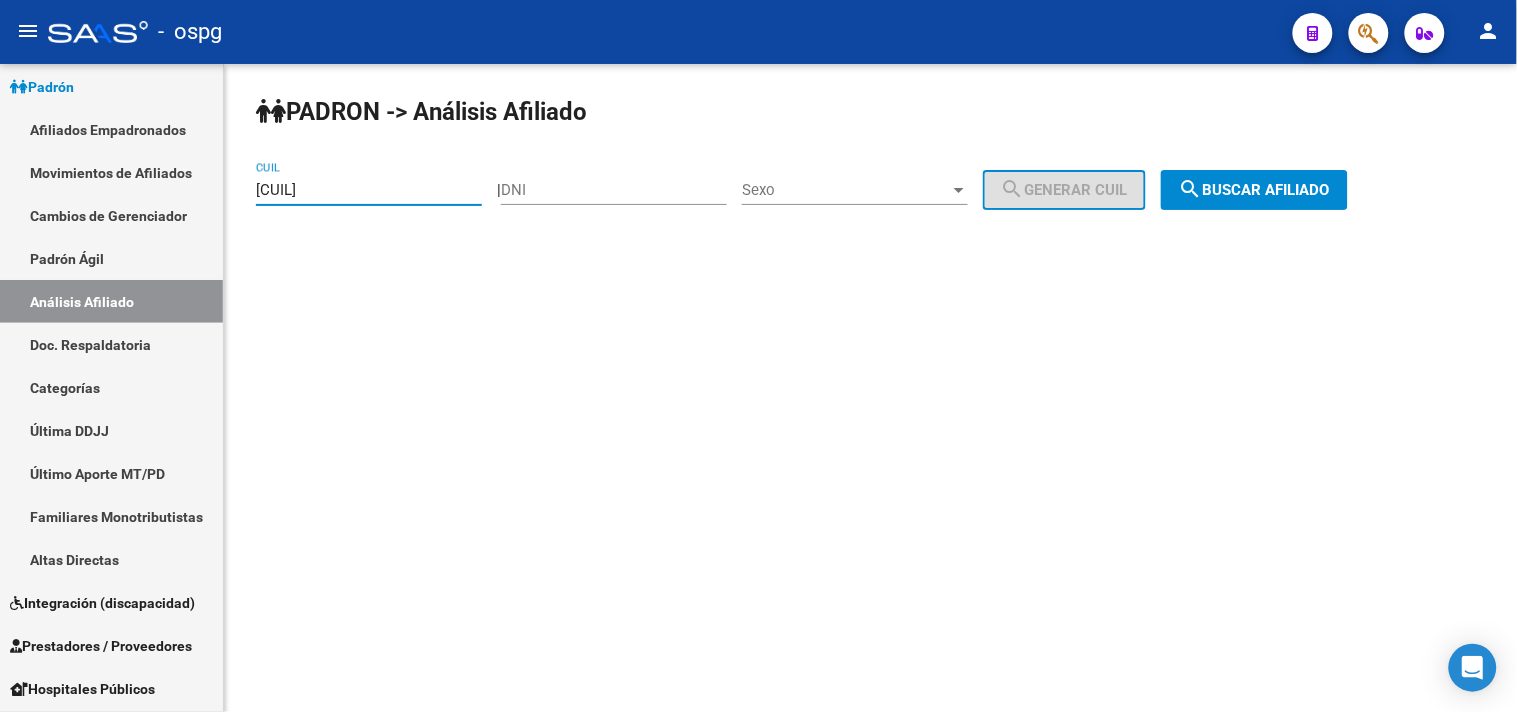 click on "search  Buscar afiliado" 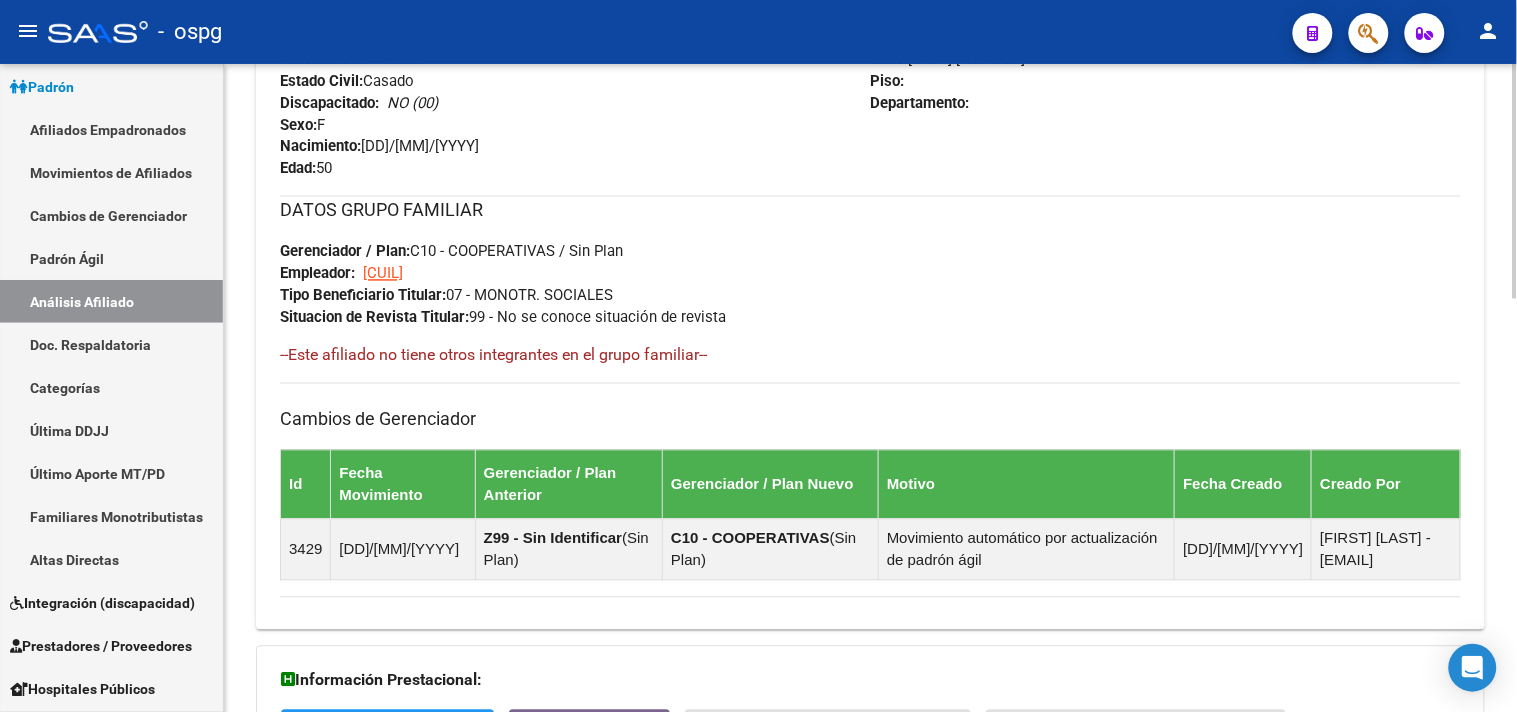 scroll, scrollTop: 1136, scrollLeft: 0, axis: vertical 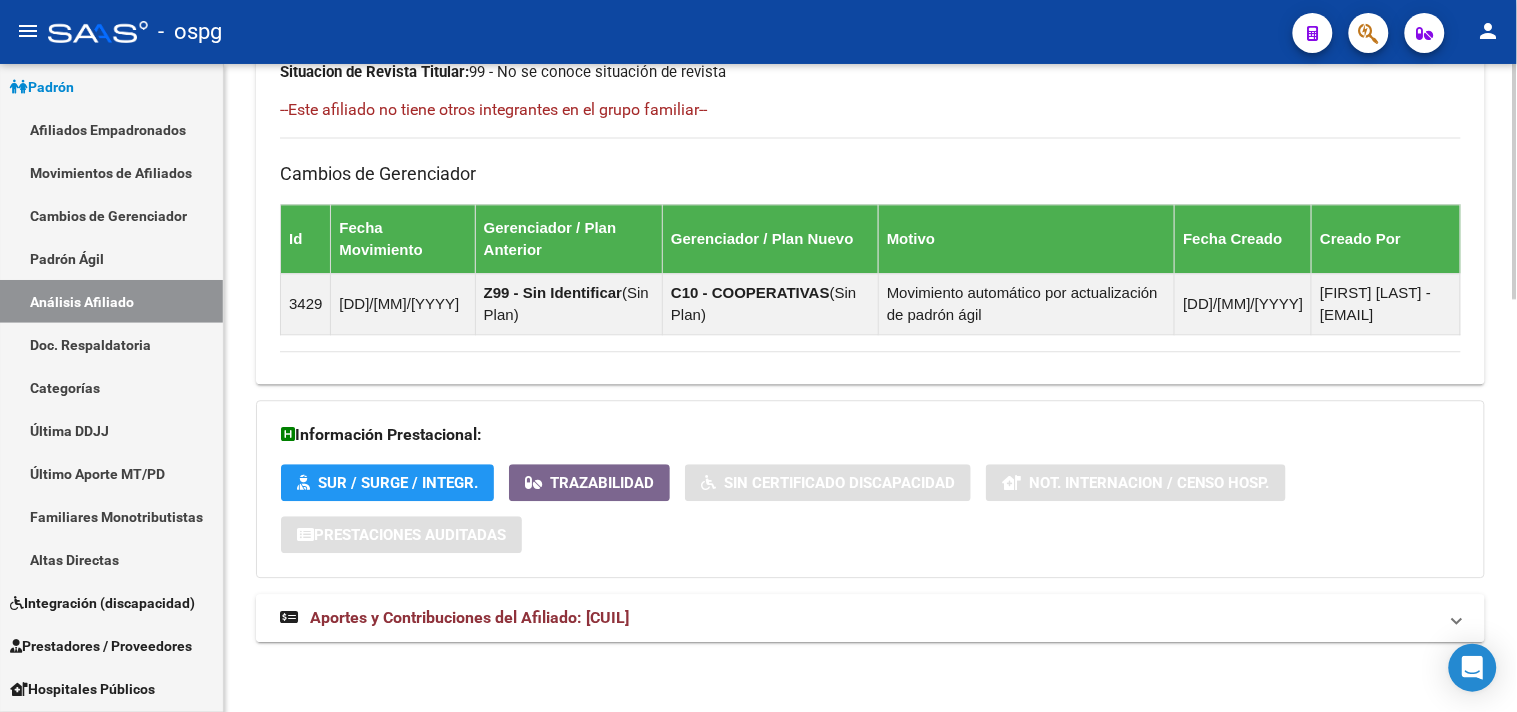 click on "Aportes y Contribuciones del Afiliado: [CUIL]" at bounding box center [870, 618] 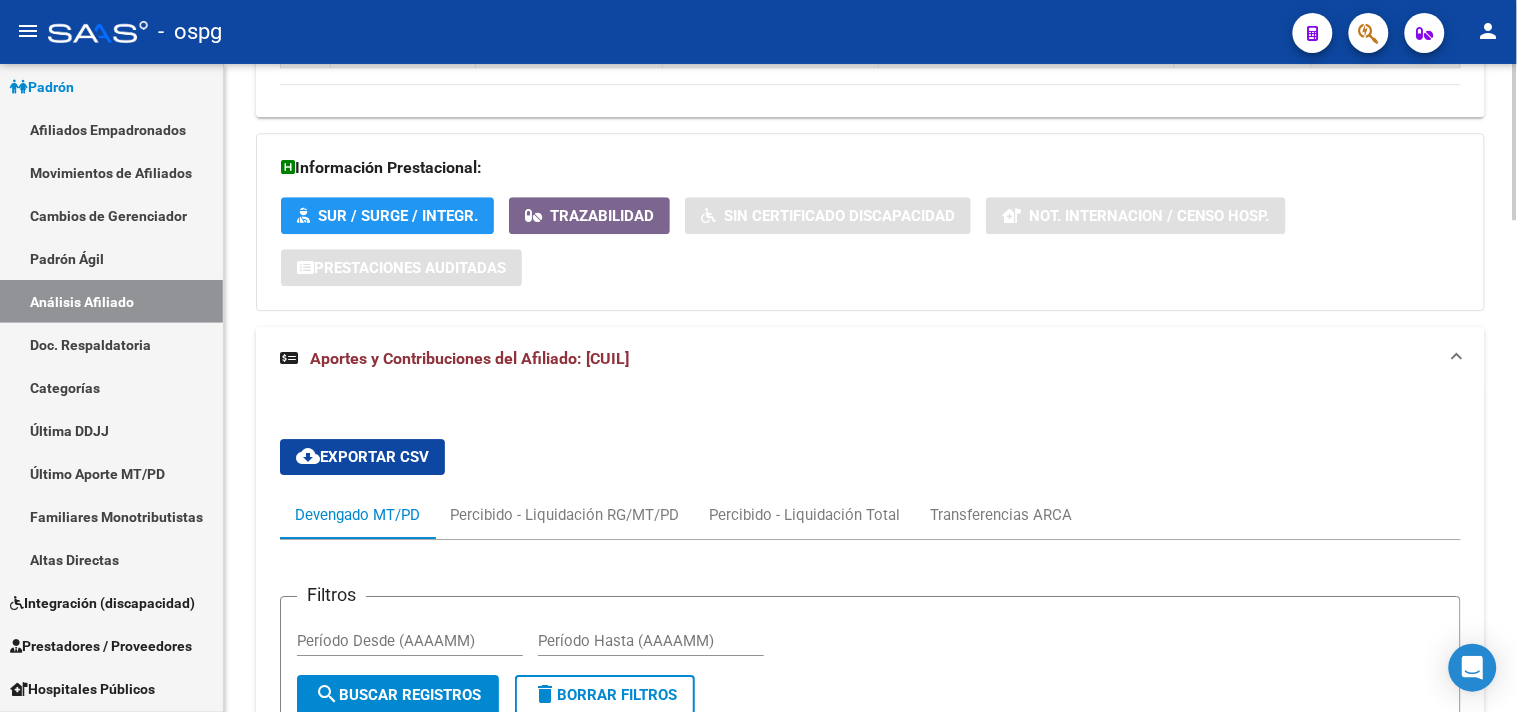 scroll, scrollTop: 1664, scrollLeft: 0, axis: vertical 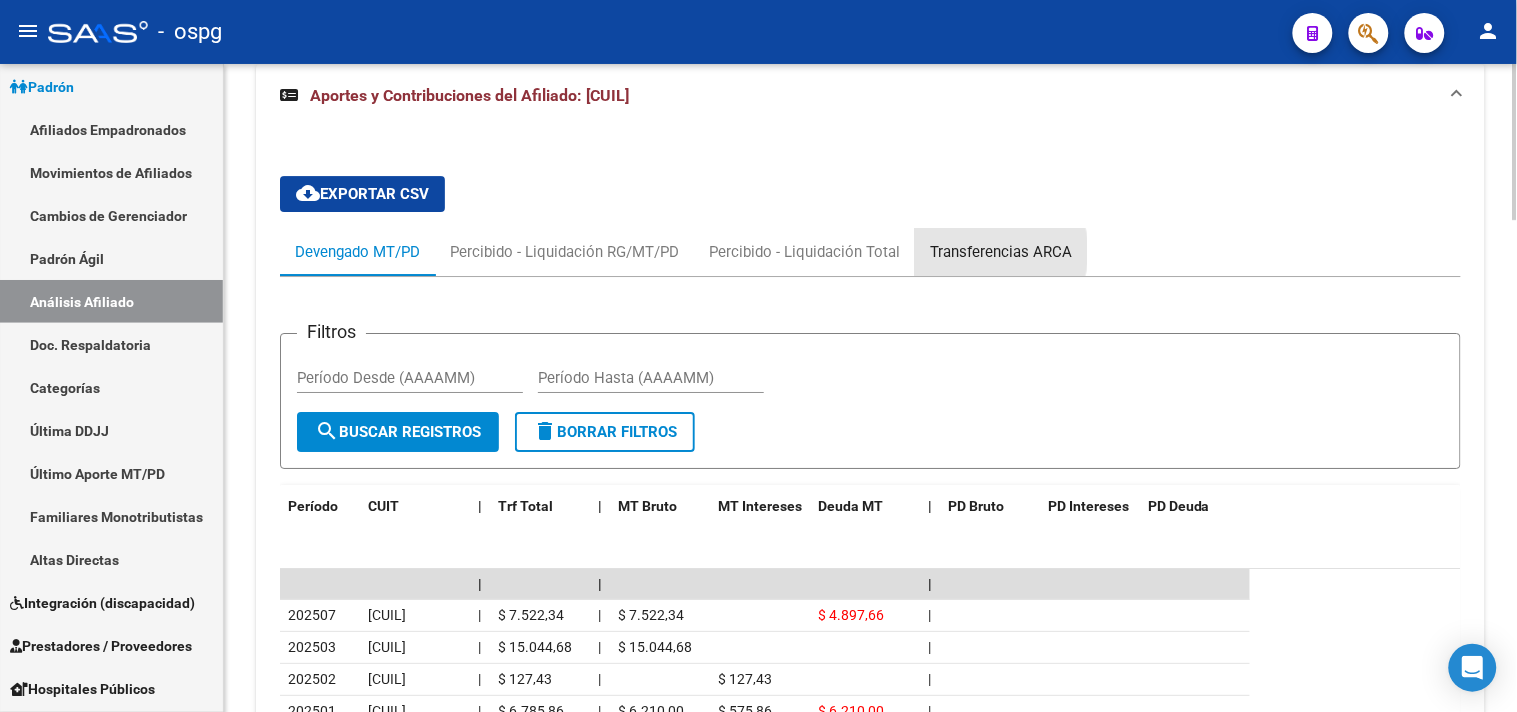 click on "Transferencias ARCA" at bounding box center [1001, 252] 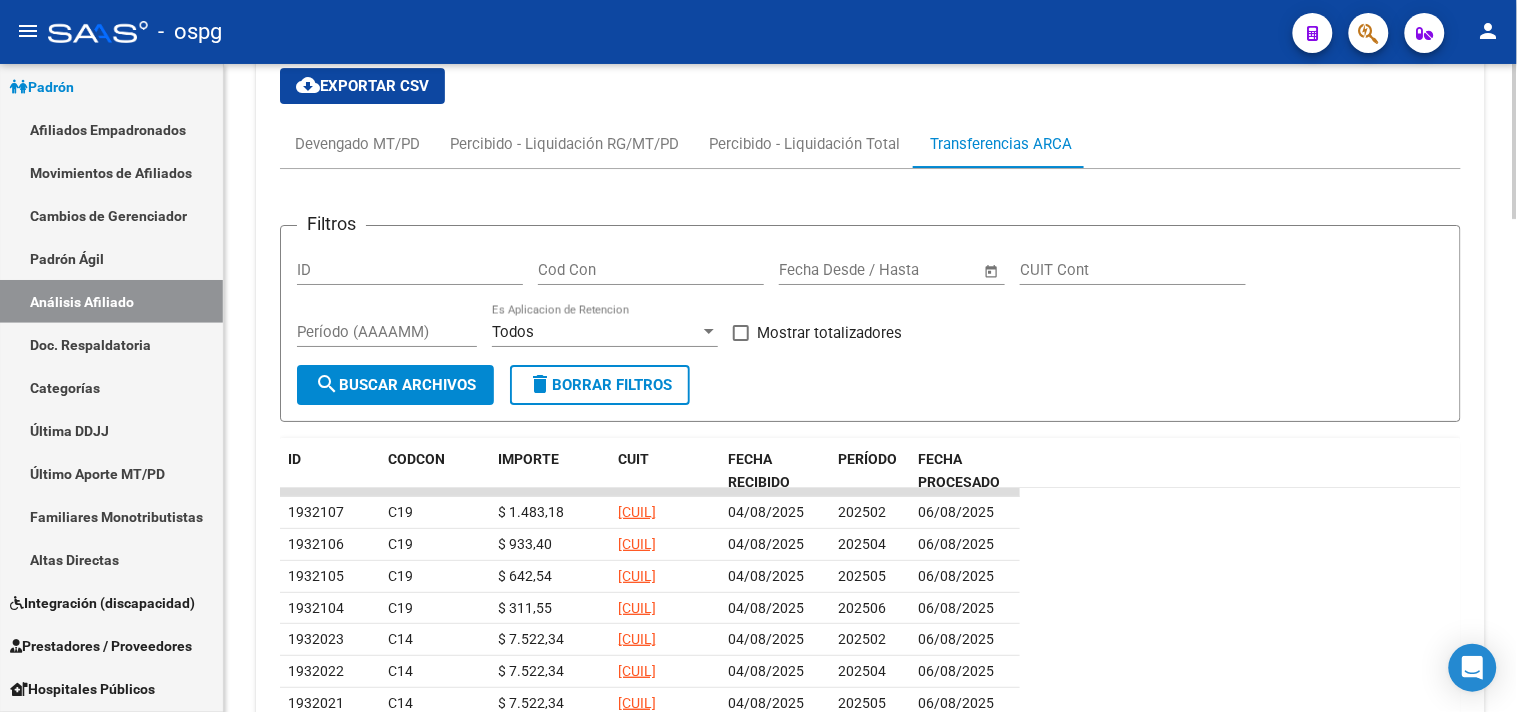 scroll, scrollTop: 1997, scrollLeft: 0, axis: vertical 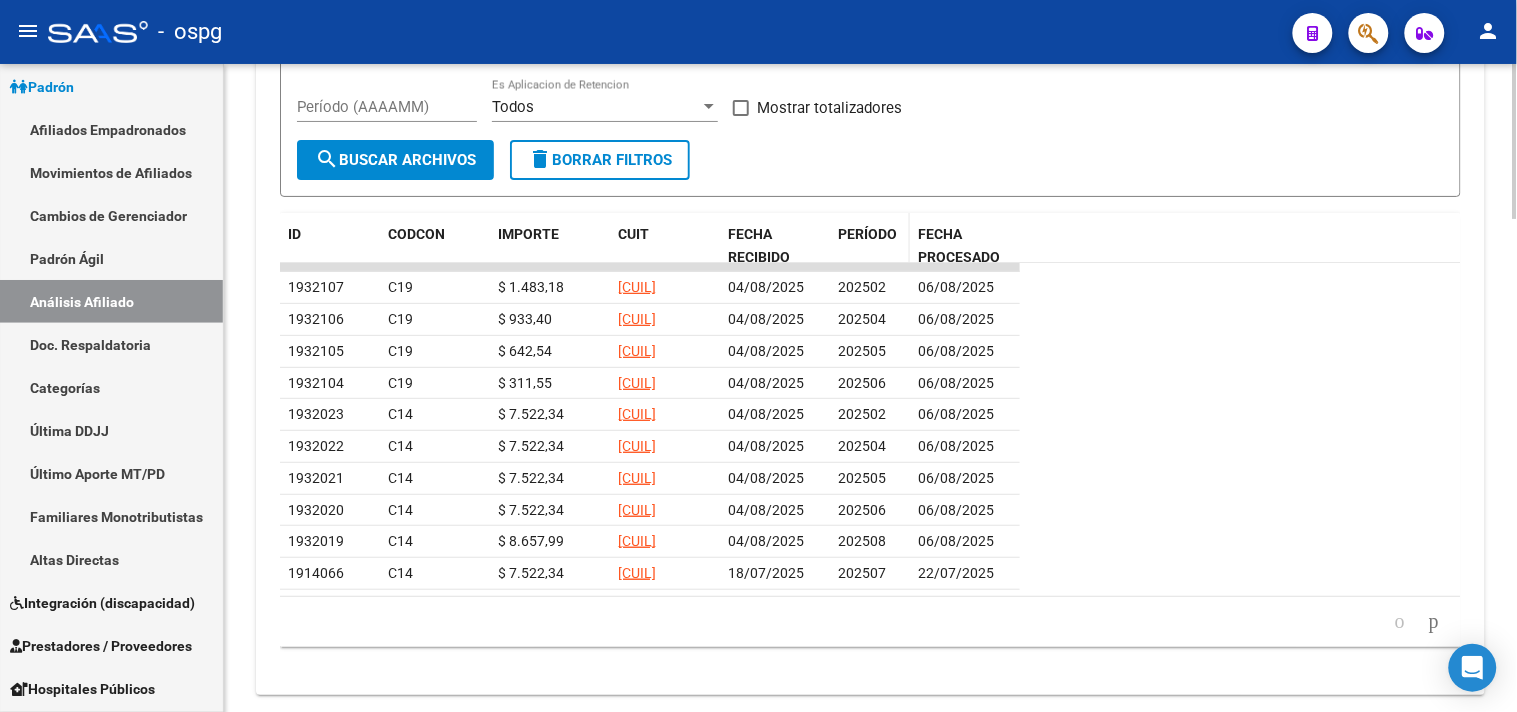 click on "PERÍODO" 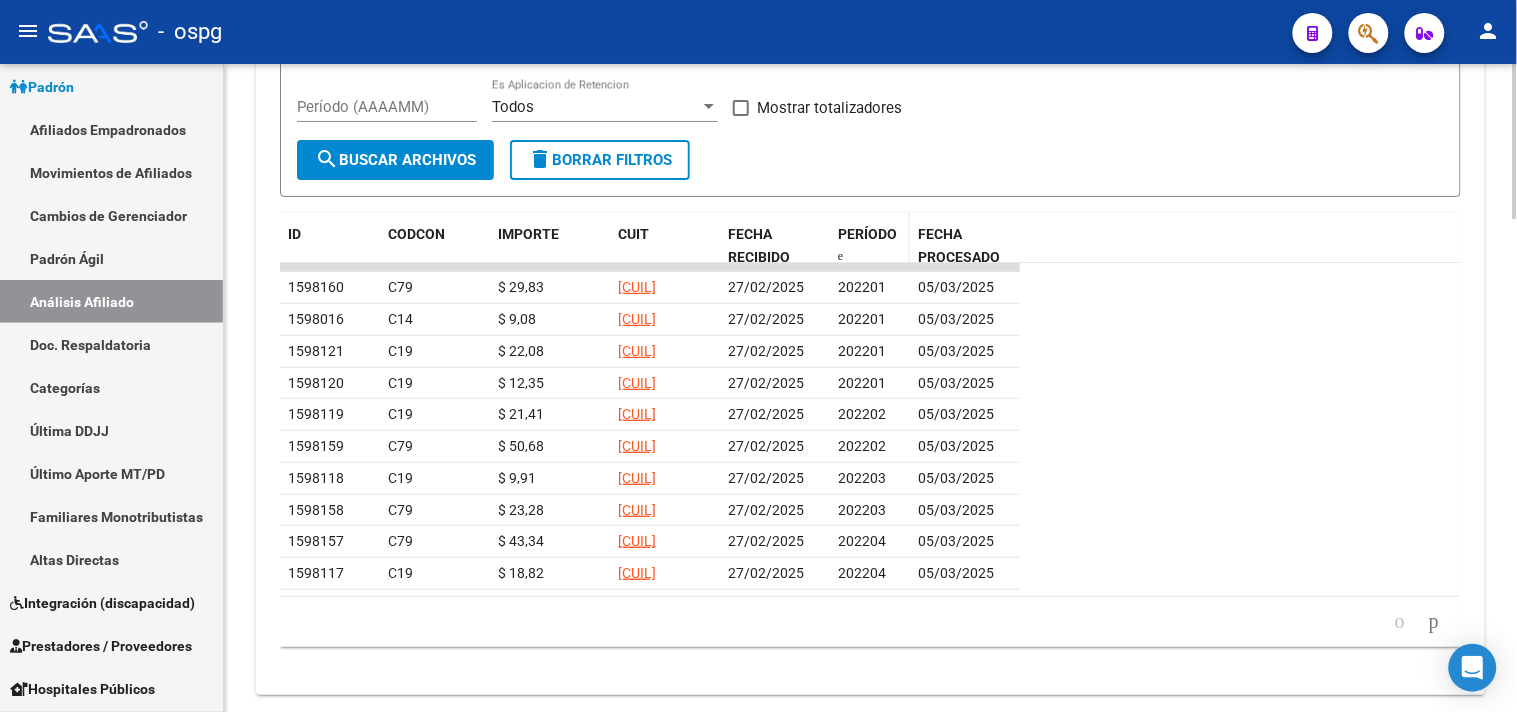 click on "PERÍODO" 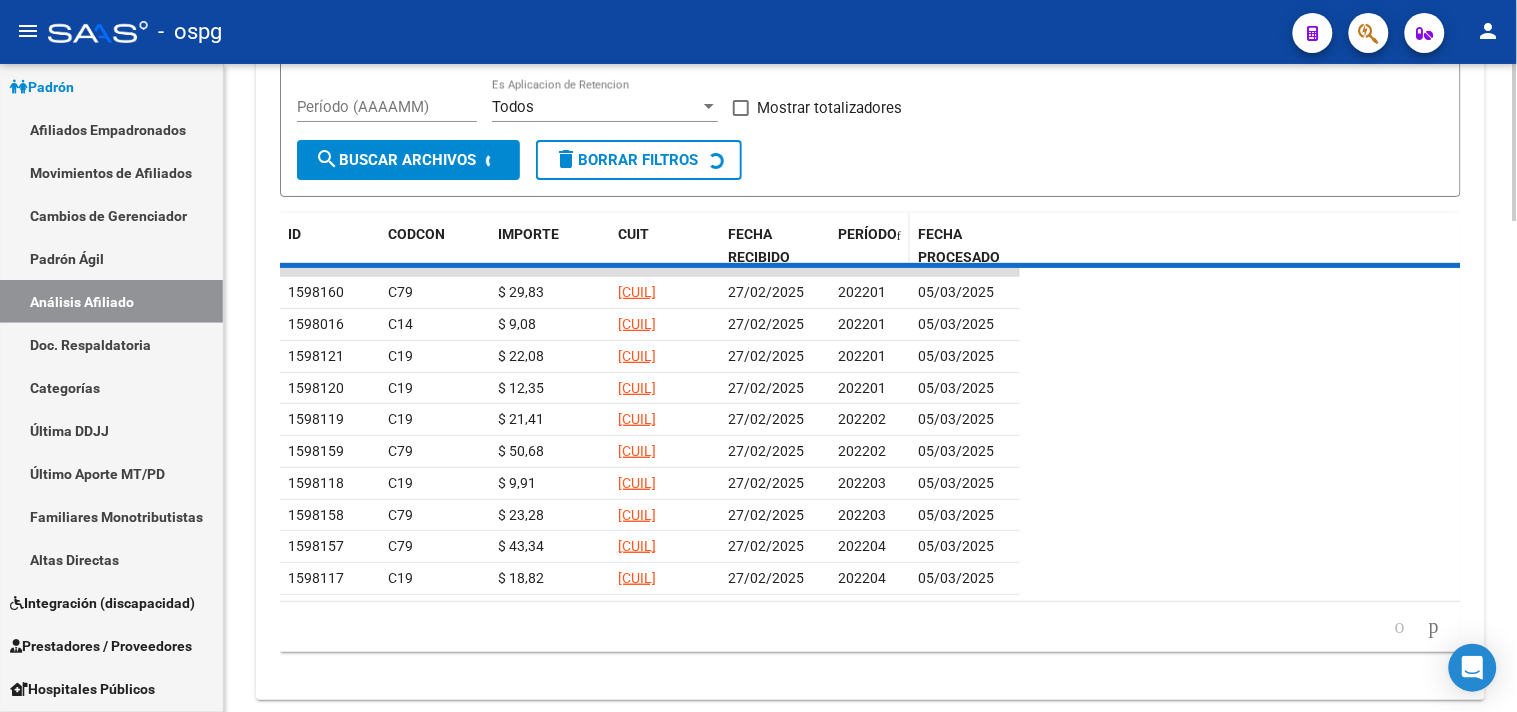 scroll, scrollTop: 1997, scrollLeft: 0, axis: vertical 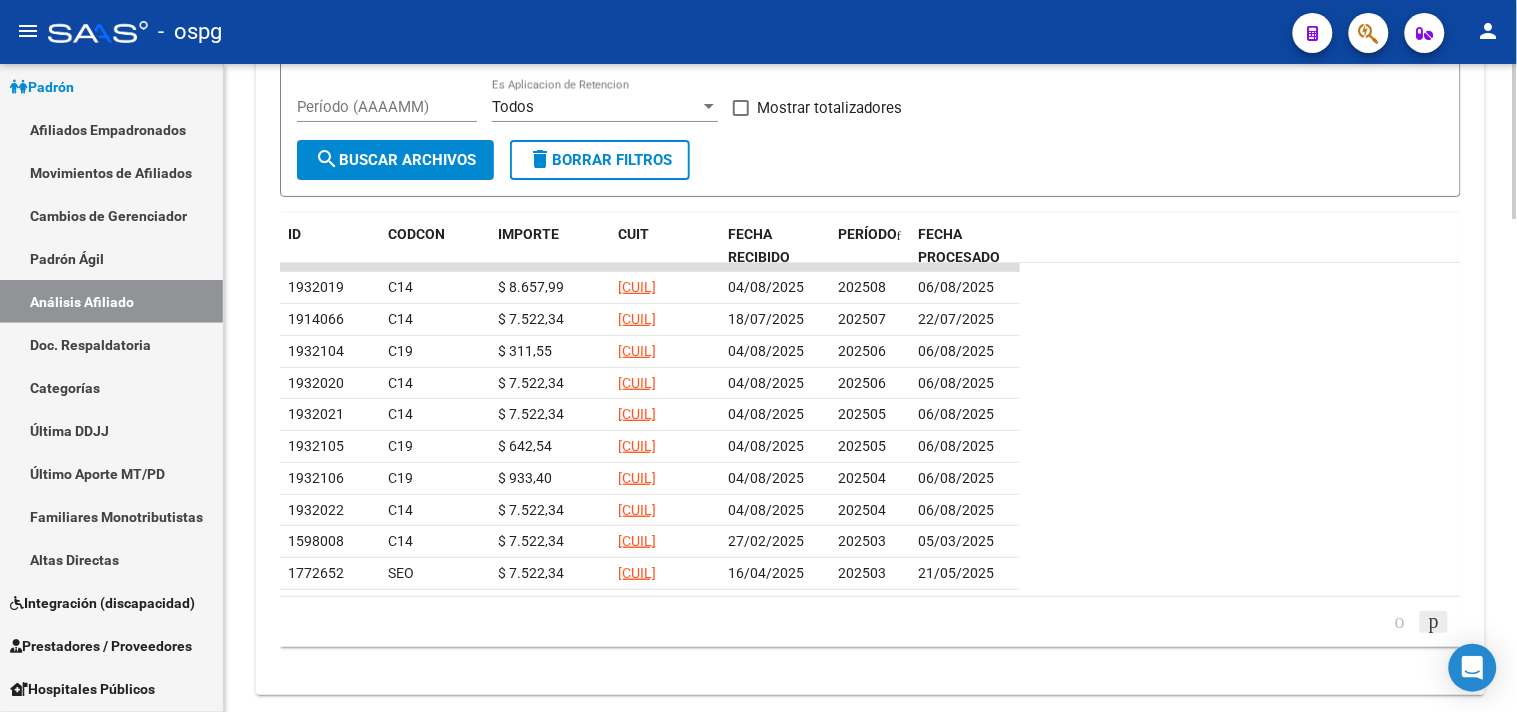 click 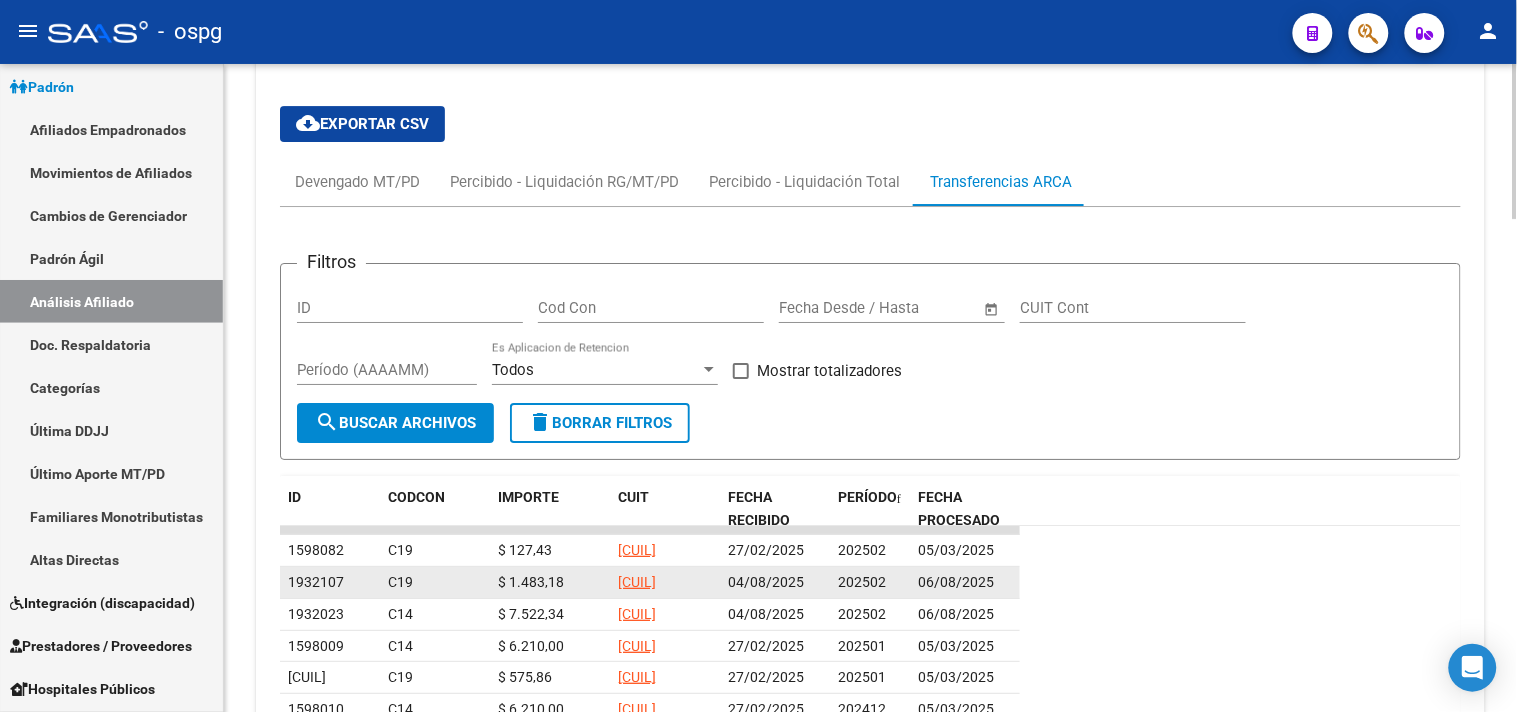 scroll, scrollTop: 1664, scrollLeft: 0, axis: vertical 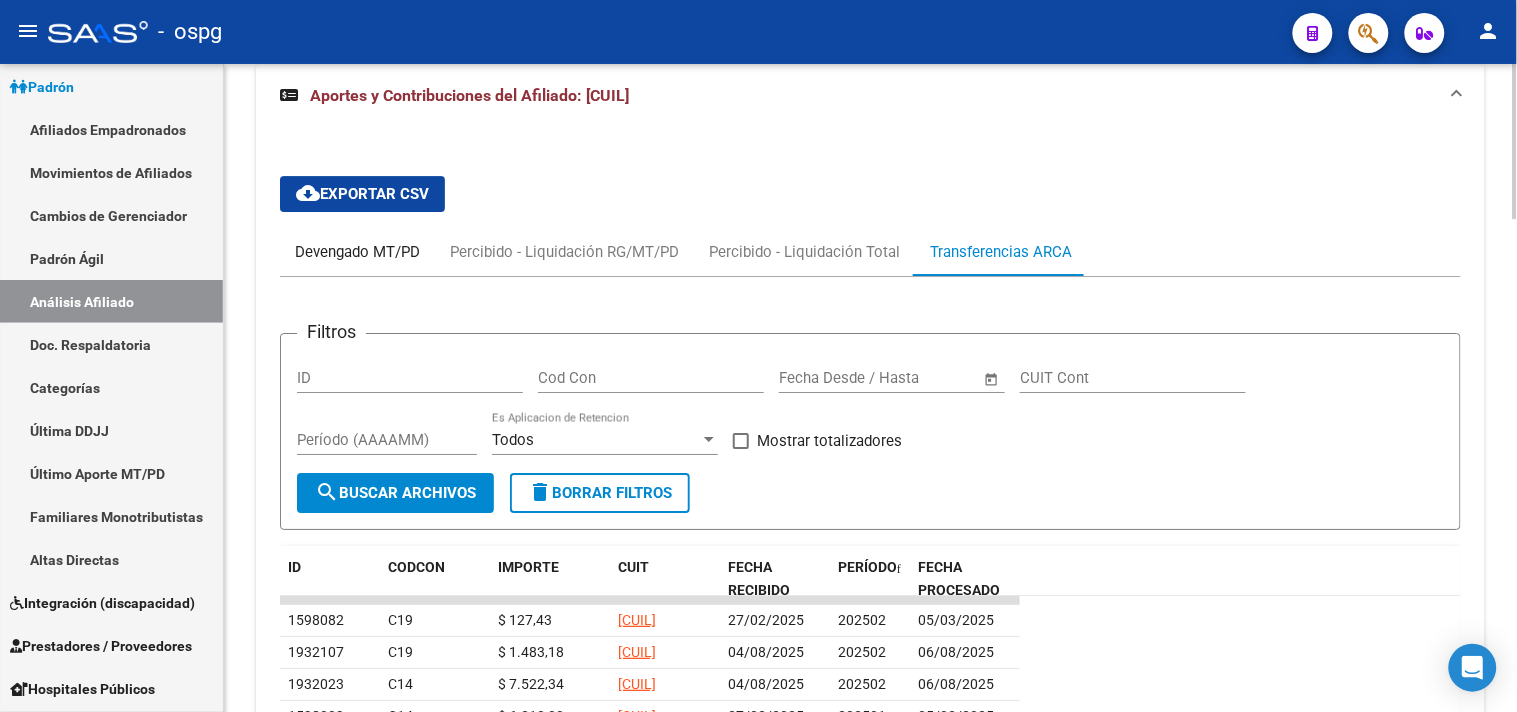 click on "Devengado MT/PD" at bounding box center (357, 252) 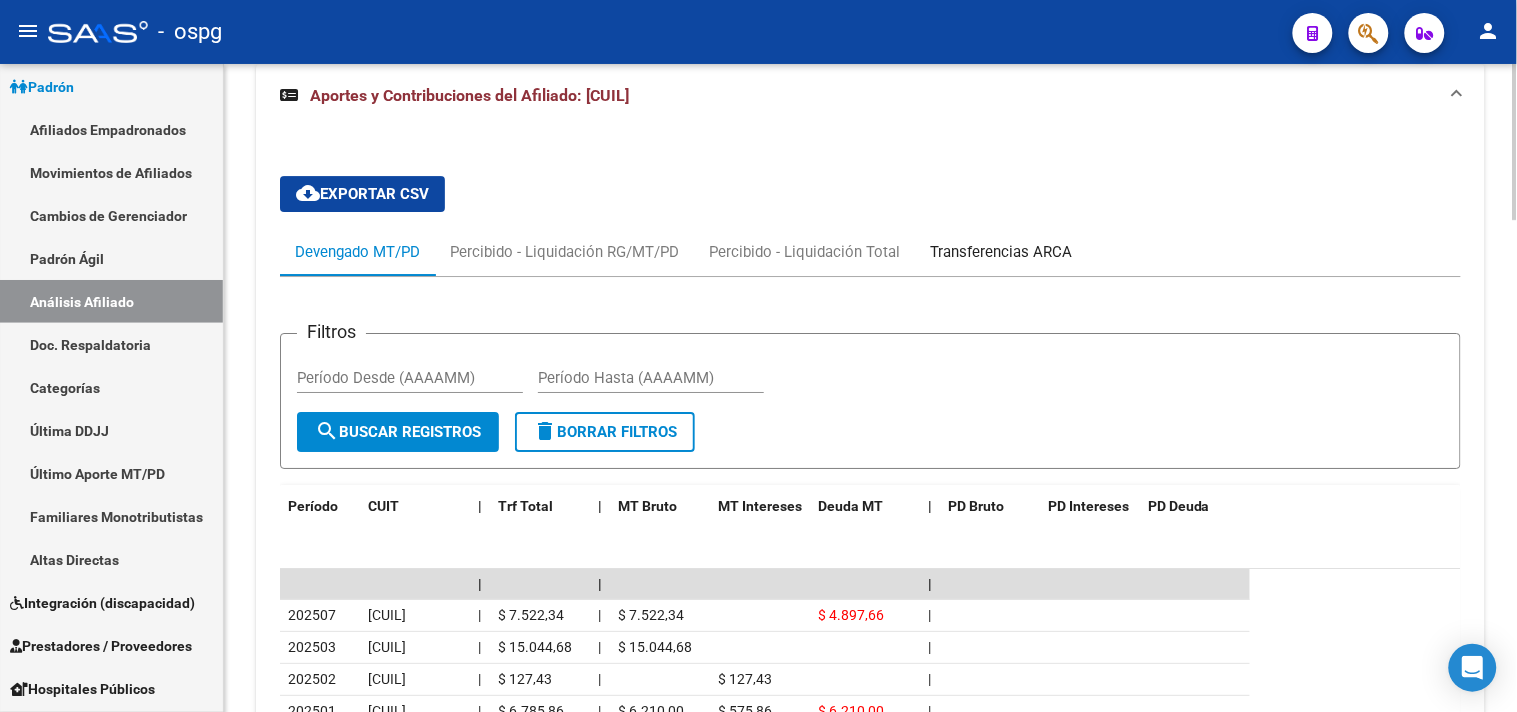 click on "Transferencias ARCA" at bounding box center [1001, 252] 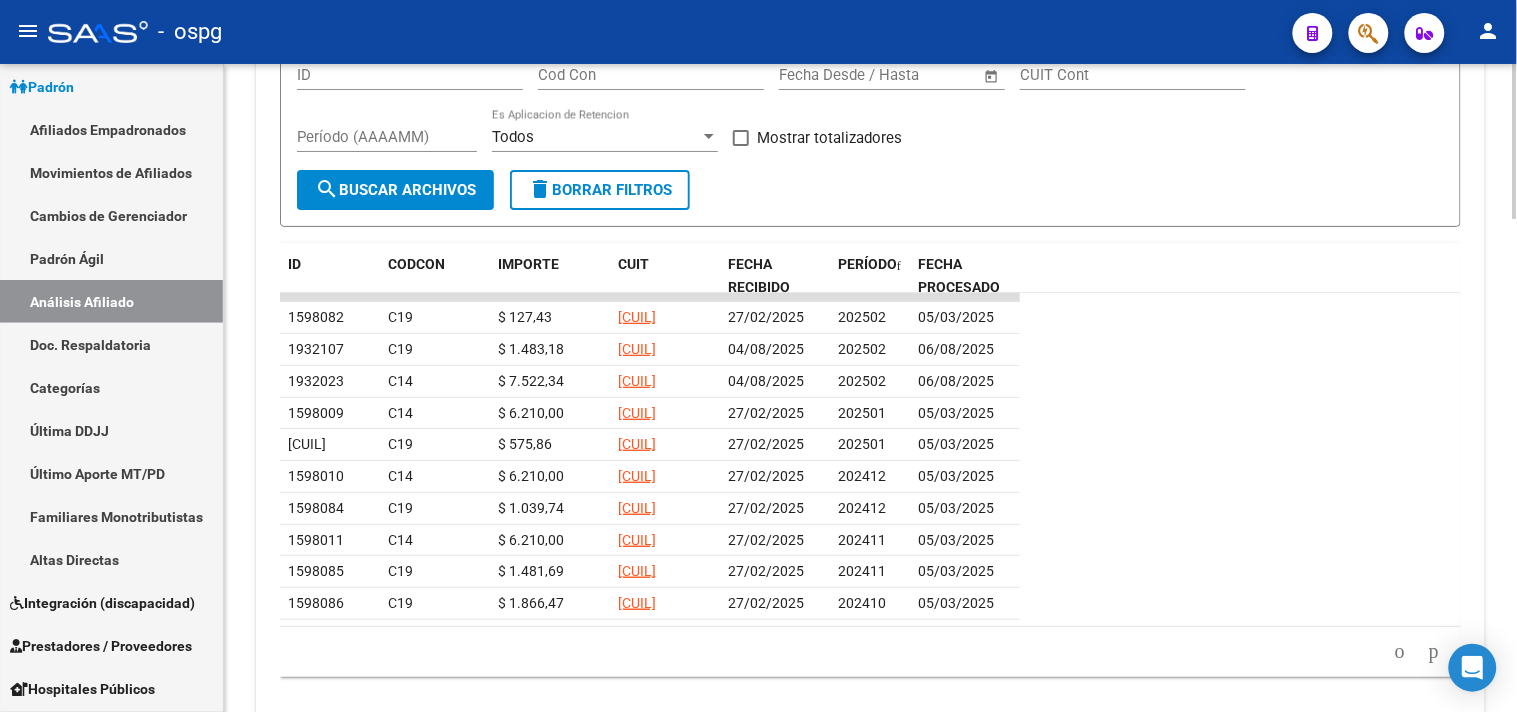 scroll, scrollTop: 2052, scrollLeft: 0, axis: vertical 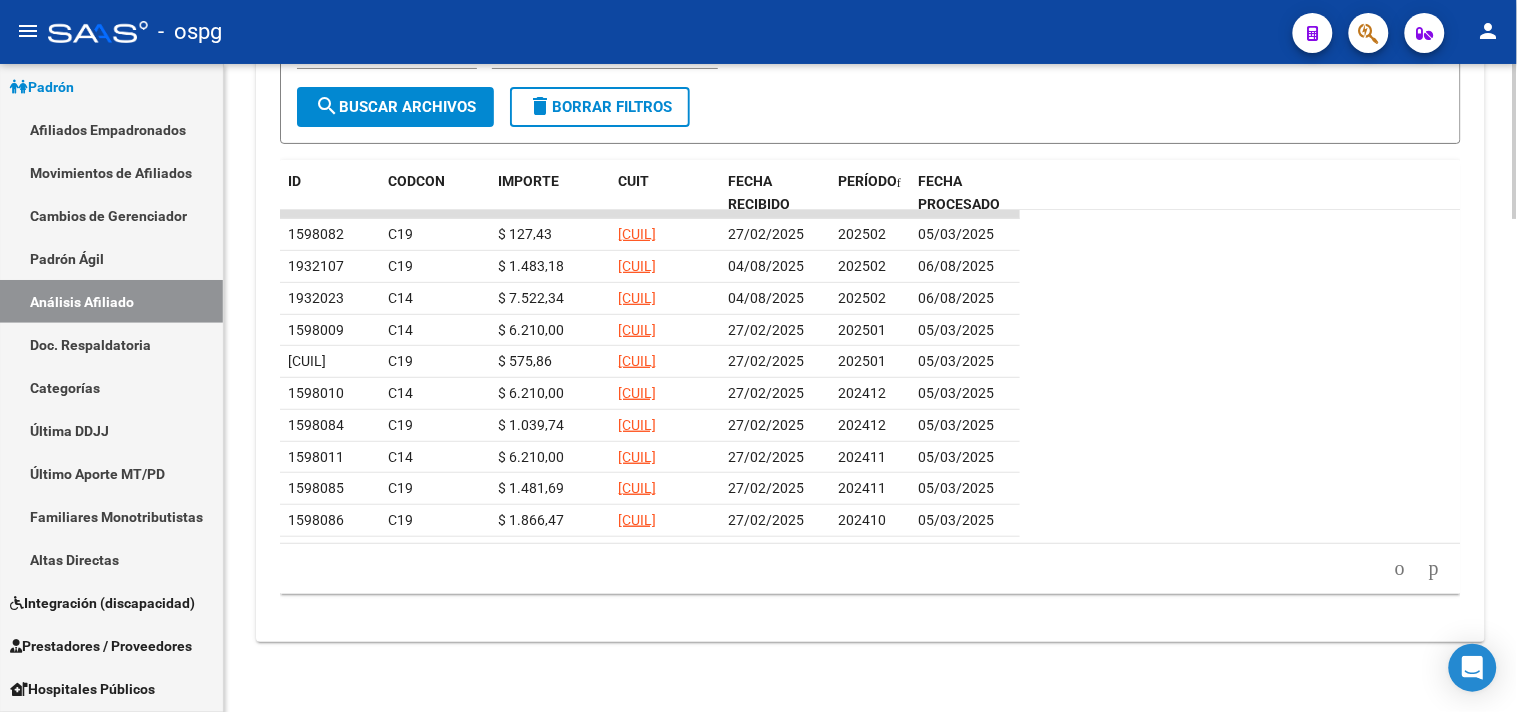 click 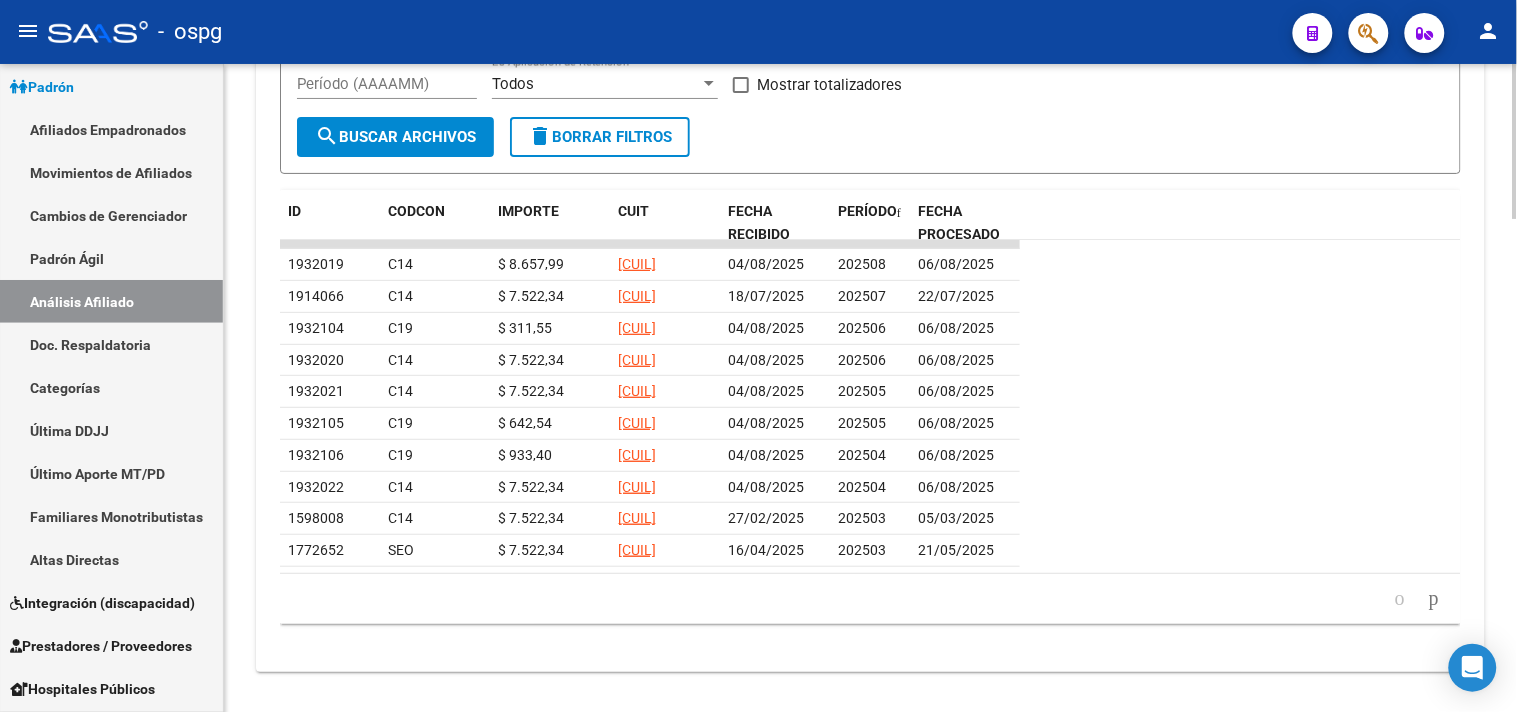 scroll, scrollTop: 2052, scrollLeft: 0, axis: vertical 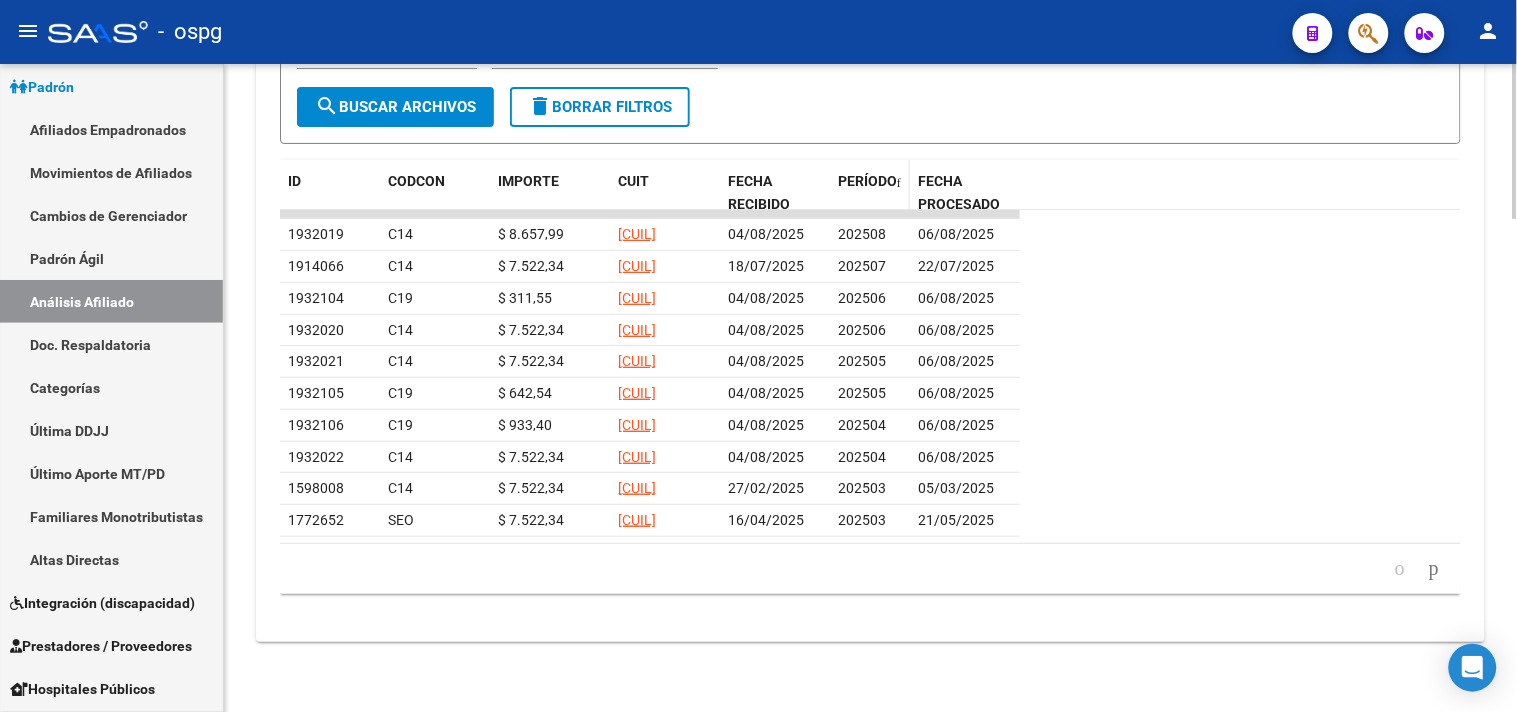 click on "PERÍODO" 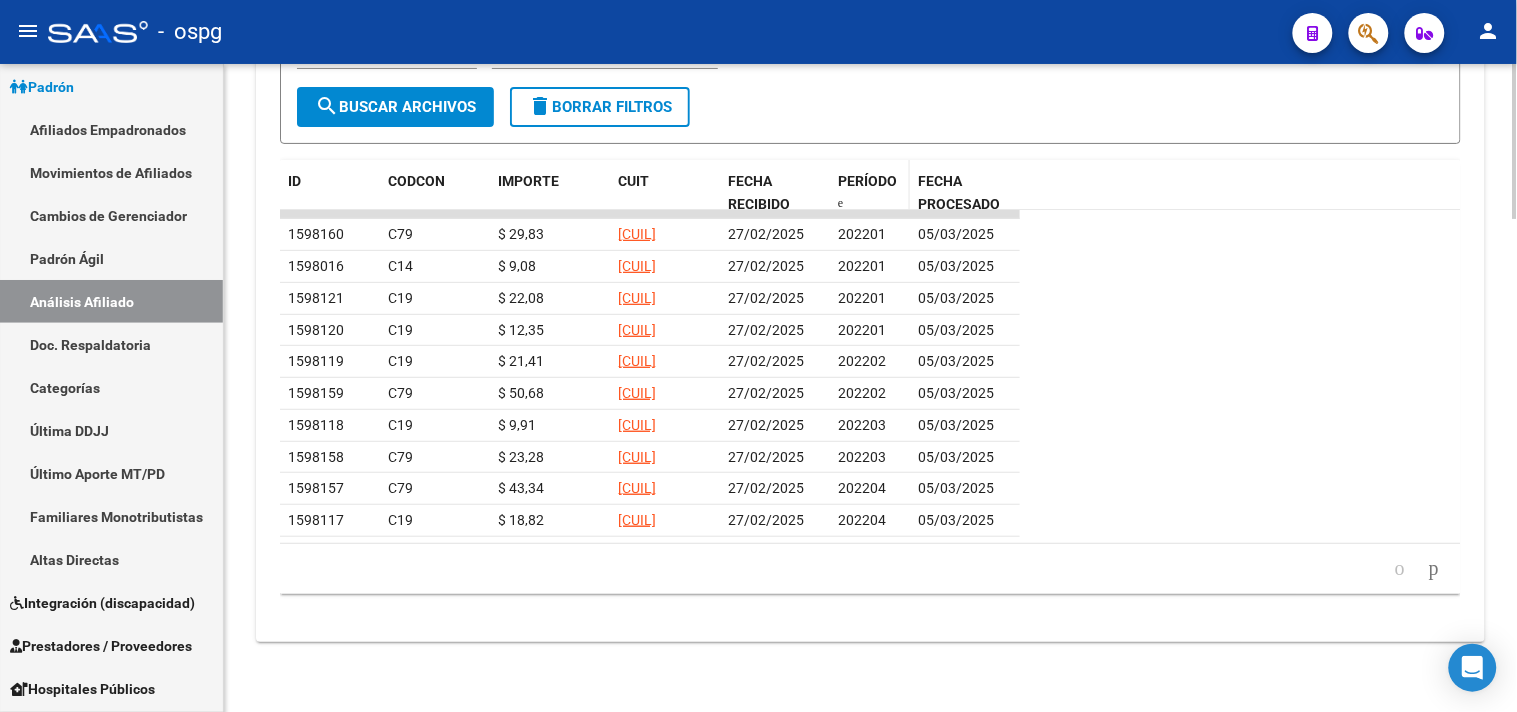 click on "PERÍODO" 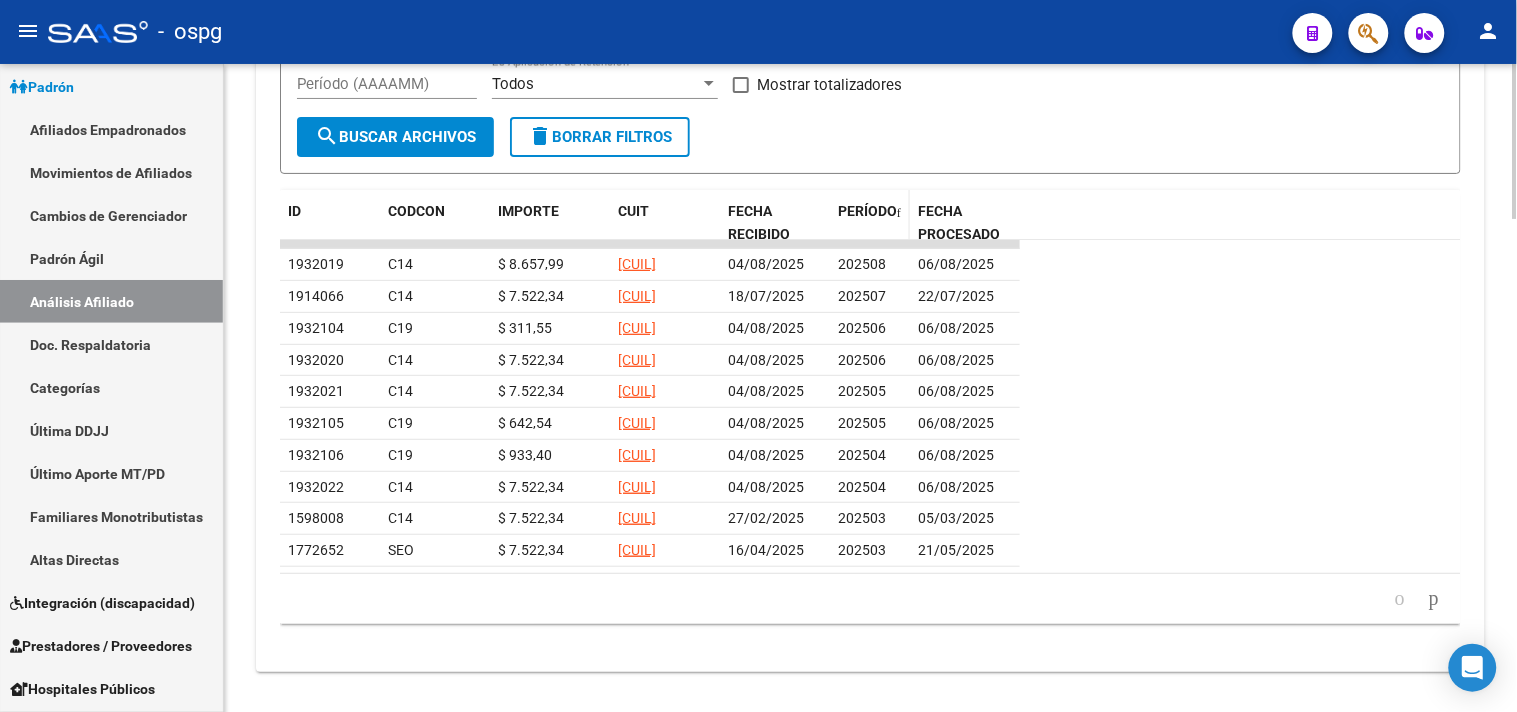 scroll, scrollTop: 2052, scrollLeft: 0, axis: vertical 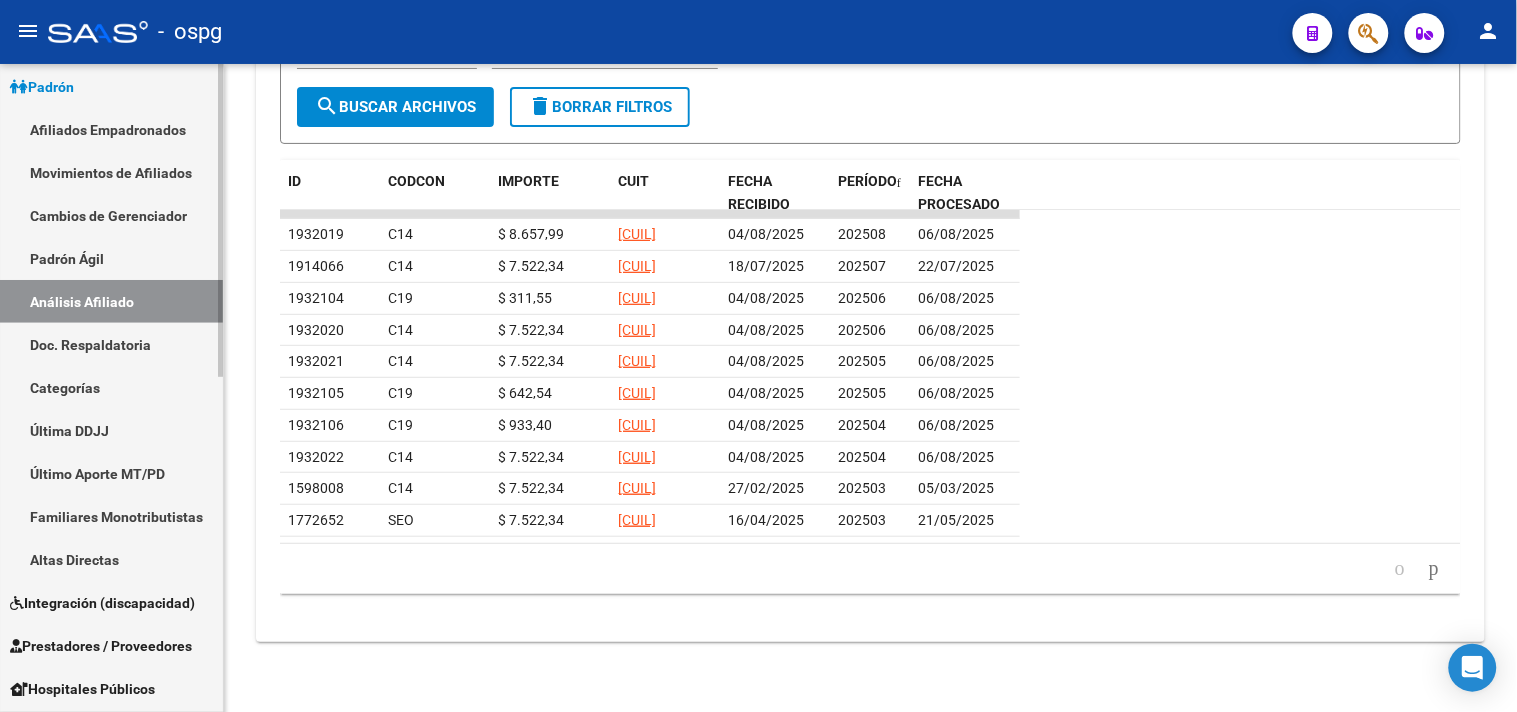 drag, startPoint x: 100, startPoint y: 310, endPoint x: 142, endPoint y: 290, distance: 46.518814 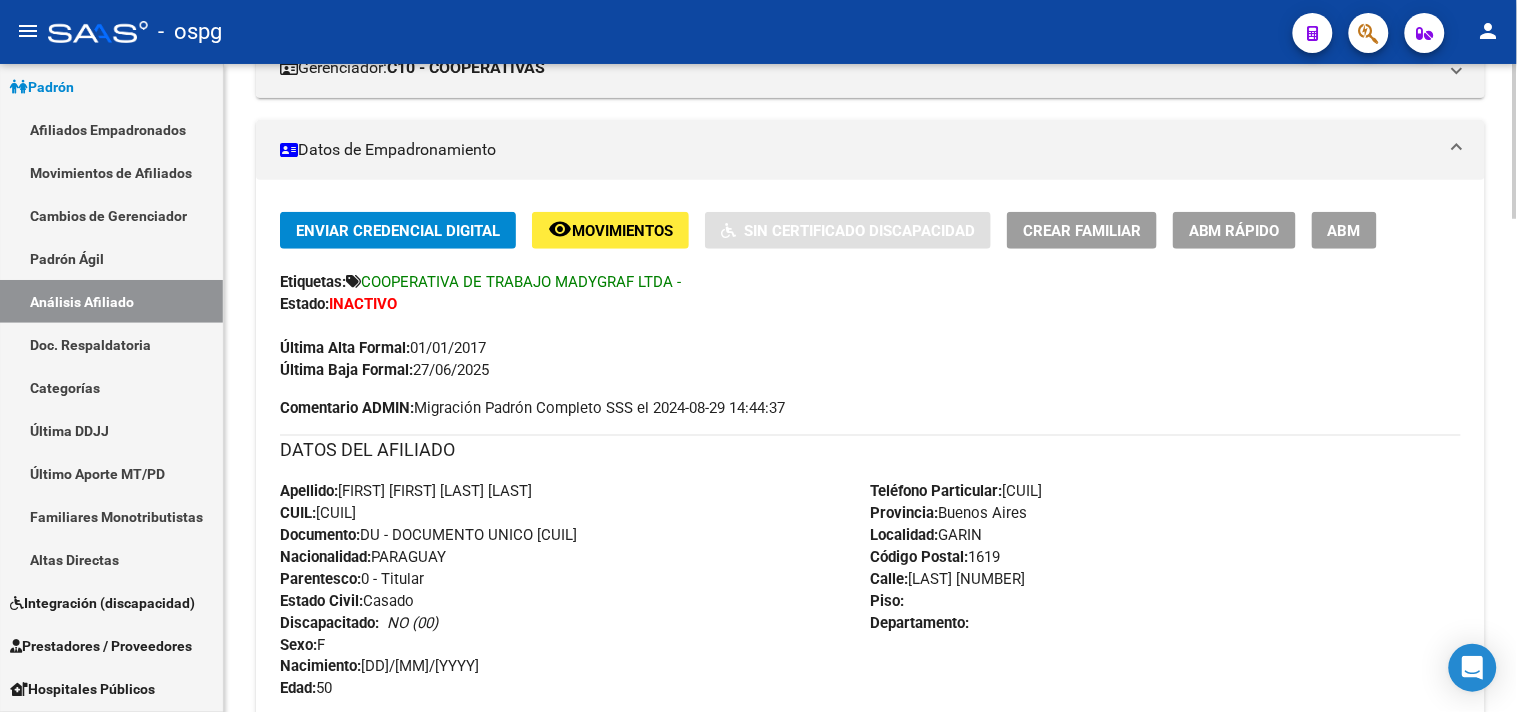 scroll, scrollTop: 52, scrollLeft: 0, axis: vertical 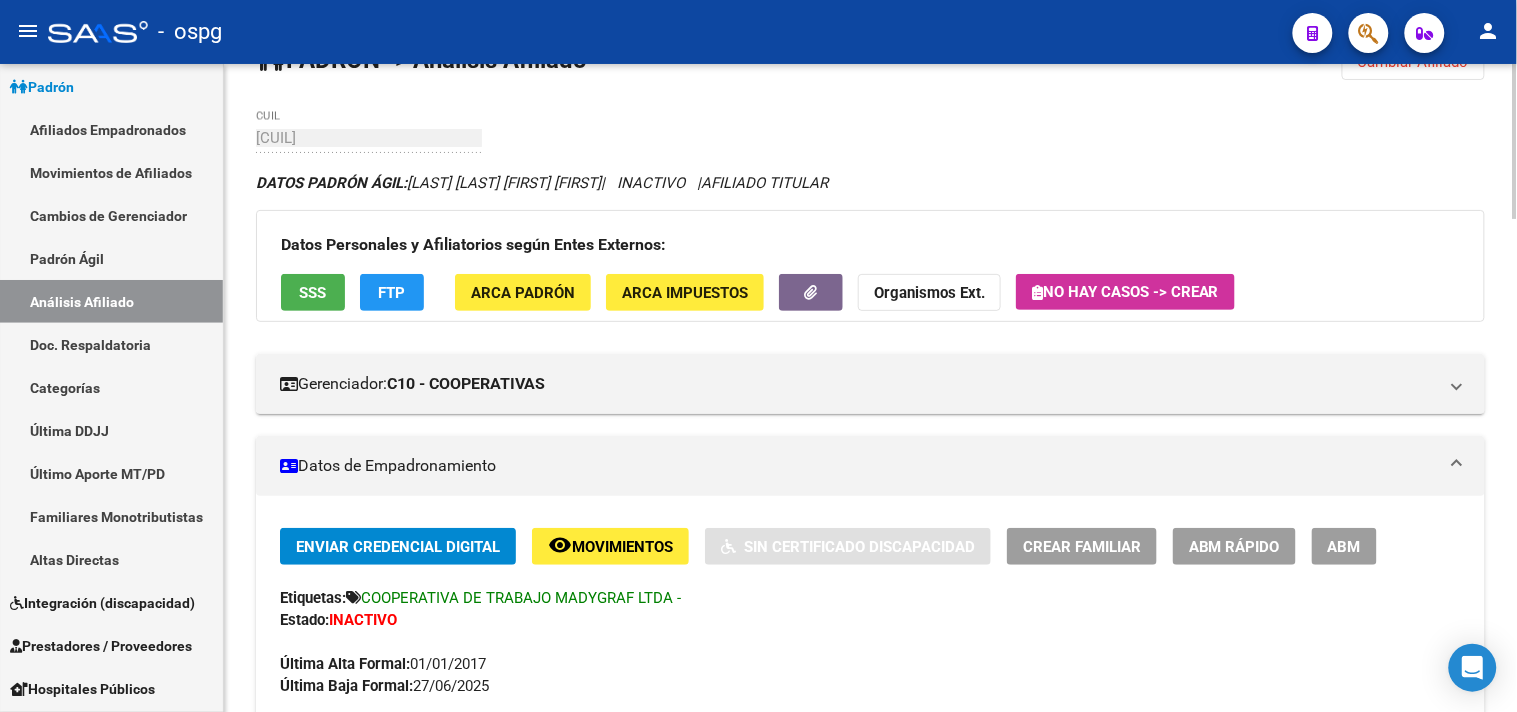 click on "PADRON -> Análisis Afiliado Cambiar Afiliado
[CUIL] CUIL DATOS PADRÓN ÁGIL: [FIRST] [FIRST] [LAST] [LAST]
|
INACTIVO
|
AFILIADO TITULAR Datos Personales y Afiliatorios según Entes Externos: SSS FTP ARCA Padrón ARCA Impuestos Organismos Ext.
No hay casos -> Crear
Gerenciador:
C10 - COOPERATIVAS Atención telefónica: Atención emergencias: Otros Datos Útiles:
Datos de Empadronamiento Enviar Credencial Digital remove_red_eye Movimientos
Sin Certificado Discapacidad Crear Familiar ABM Rápido ABM Etiquetas: COOPERATIVA DE TRABAJO MADYGRAF LTDA - Estado: INACTIVO Última Alta Formal: [DD]/[MM]/[YYYY] Última Baja Formal: [DD]/[MM]/[YYYY] Comentario ADMIN: Migración Padrón Completo SSS el 2024-08-29 14:44:37 DATOS DEL AFILIADO Apellido: [FIRST] [FIRST] [LAST] [LAST] CUIL: [CUIL] Documento: DU - DOCUMENTO UNICO [CUIL] Nacionalidad: PARAGUAY Parentesco: 0 - Titular Estado Civil: Casado Discapacitado:
NO (00) Sexo: F Nacimiento: [DD]/[MM]/[YYYY] Edad:" 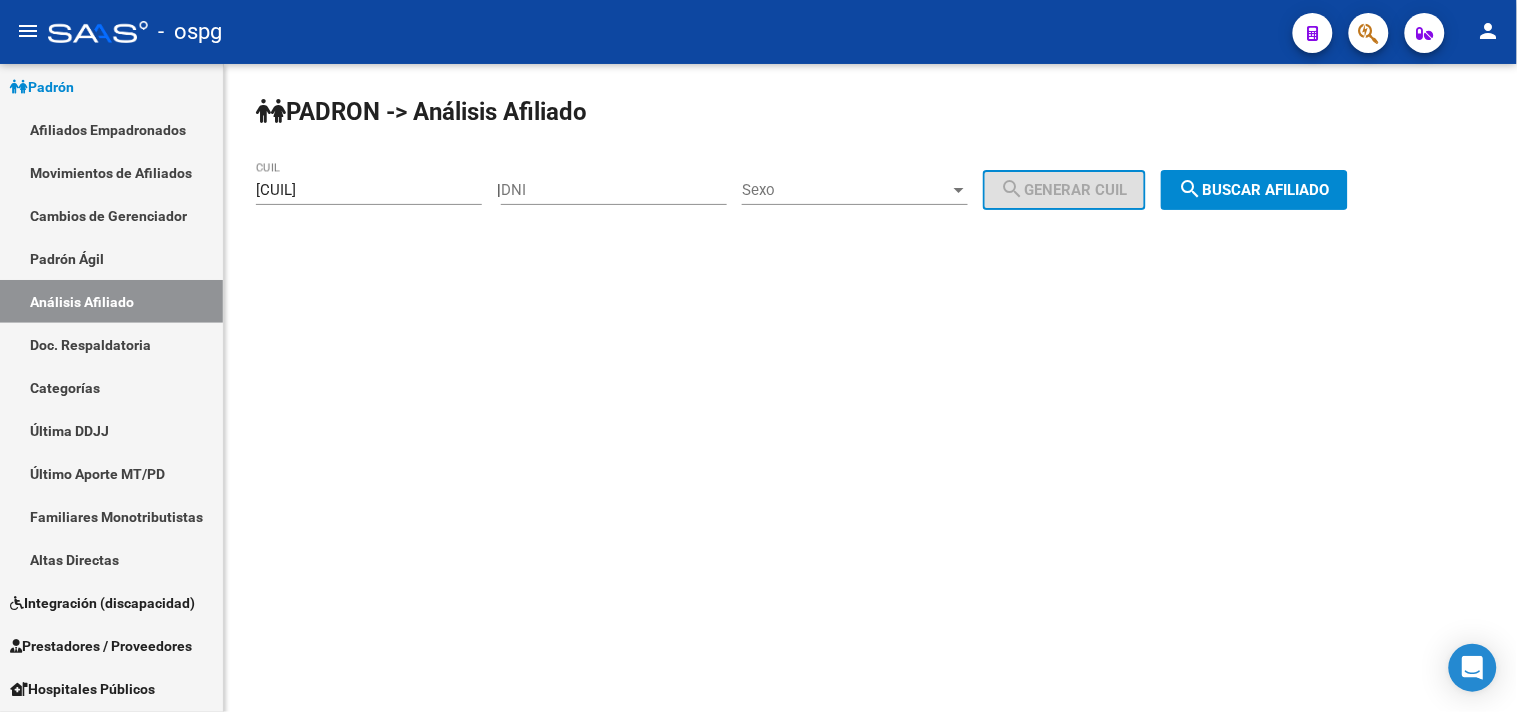 scroll, scrollTop: 0, scrollLeft: 0, axis: both 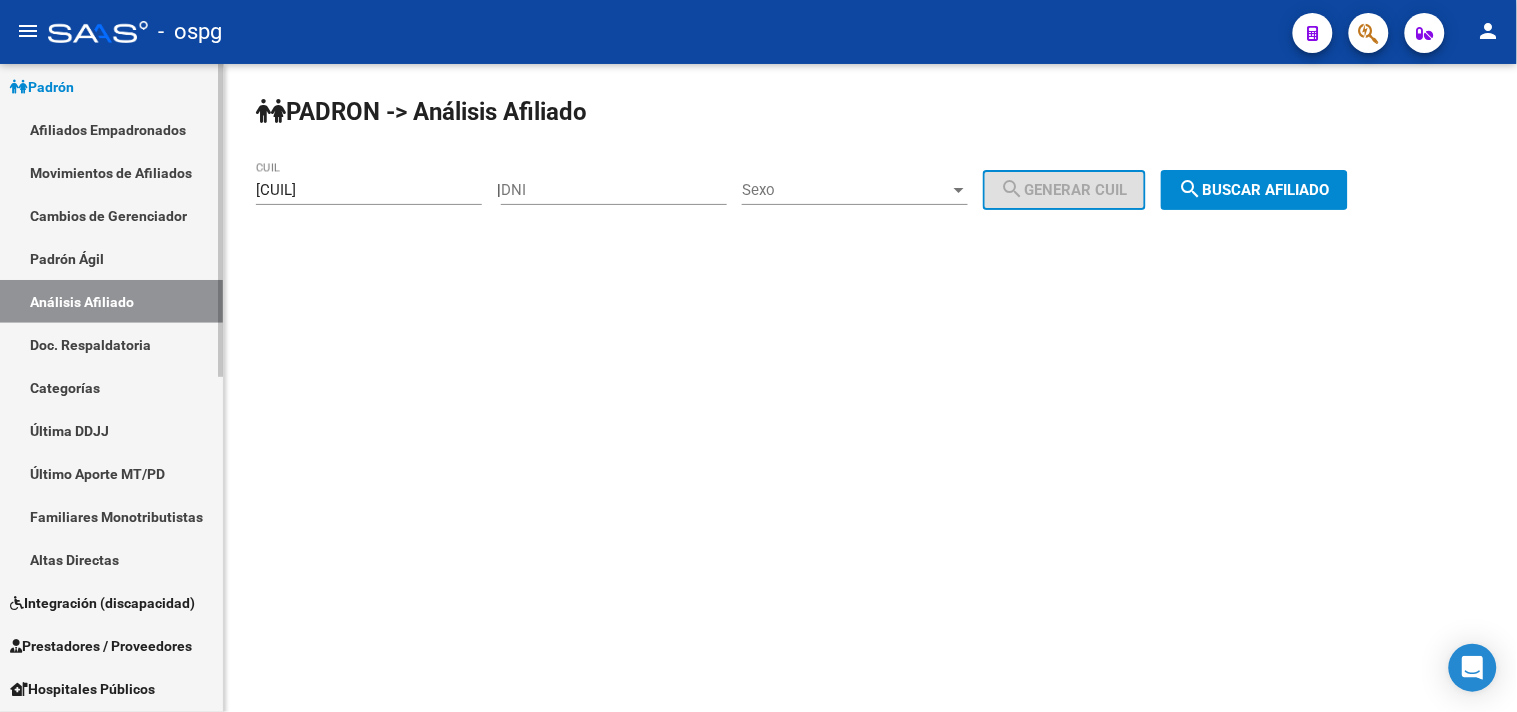 drag, startPoint x: 373, startPoint y: 197, endPoint x: 46, endPoint y: 188, distance: 327.12384 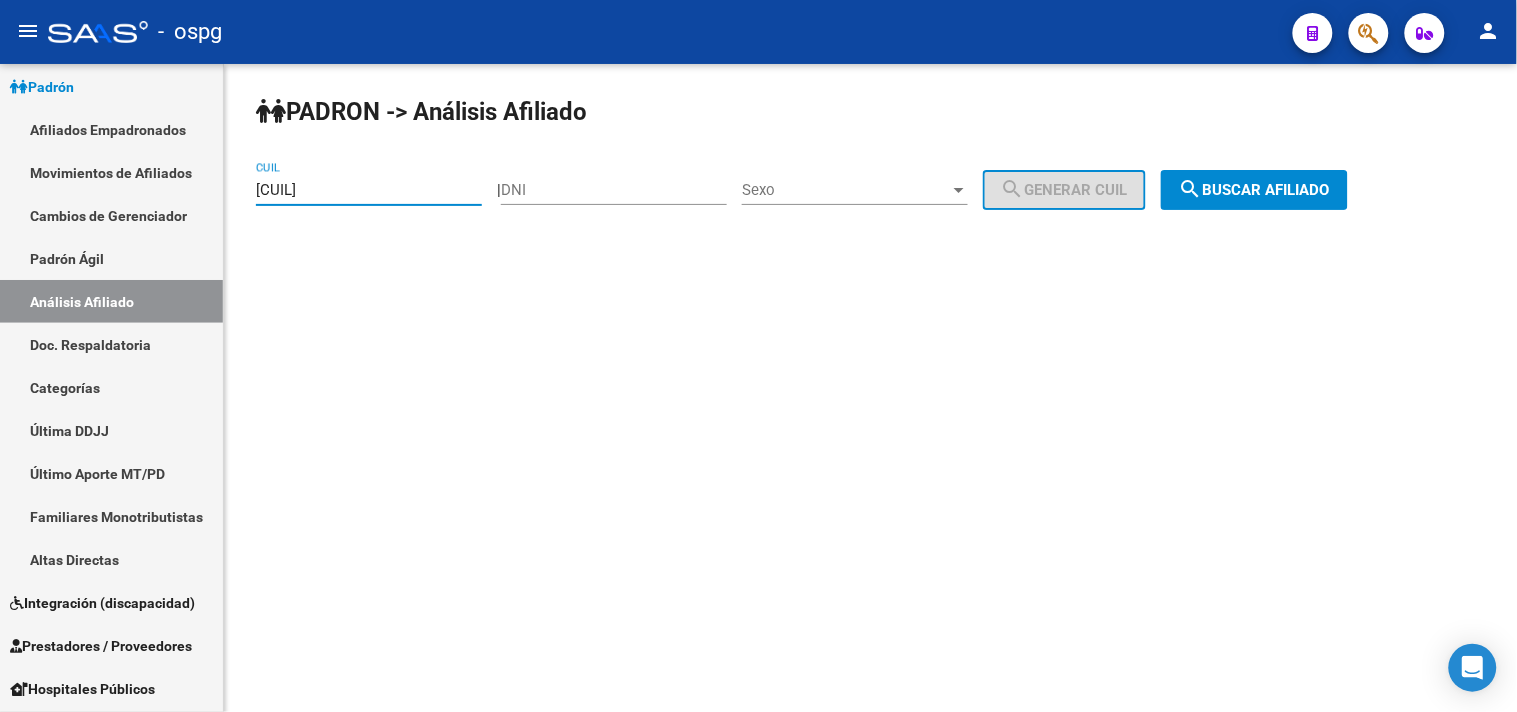 paste on "[CUIL]" 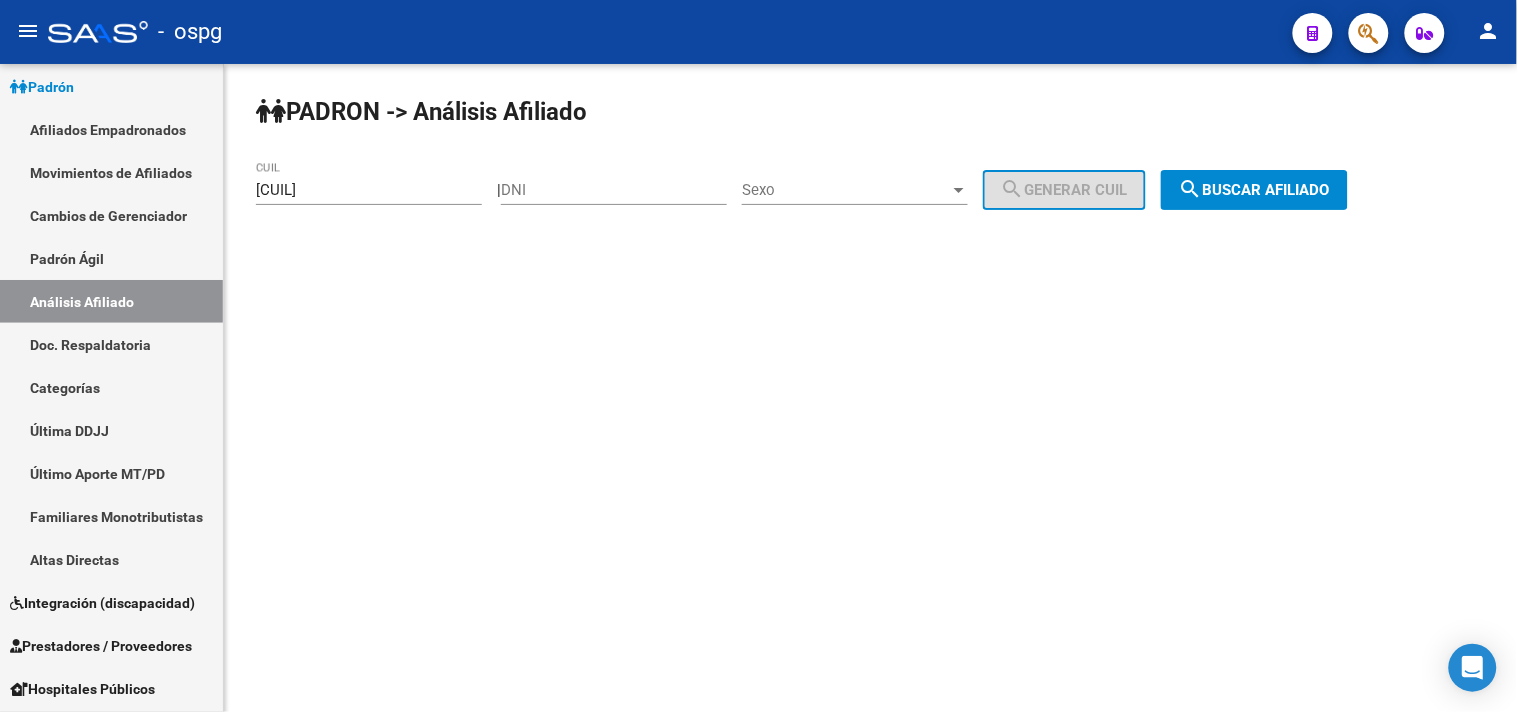 click on "|    DNI Sexo Sexo search  Generar CUIL" 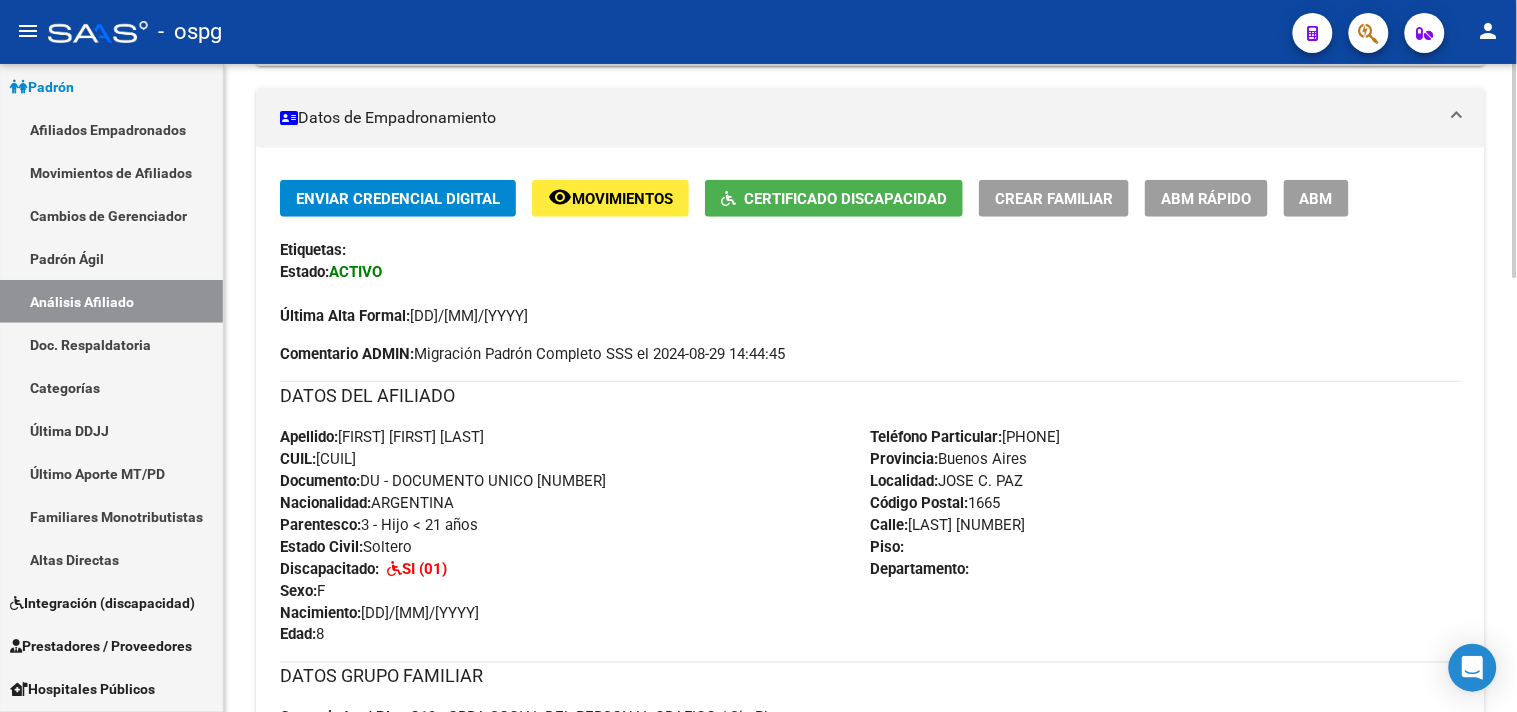 scroll, scrollTop: 310, scrollLeft: 0, axis: vertical 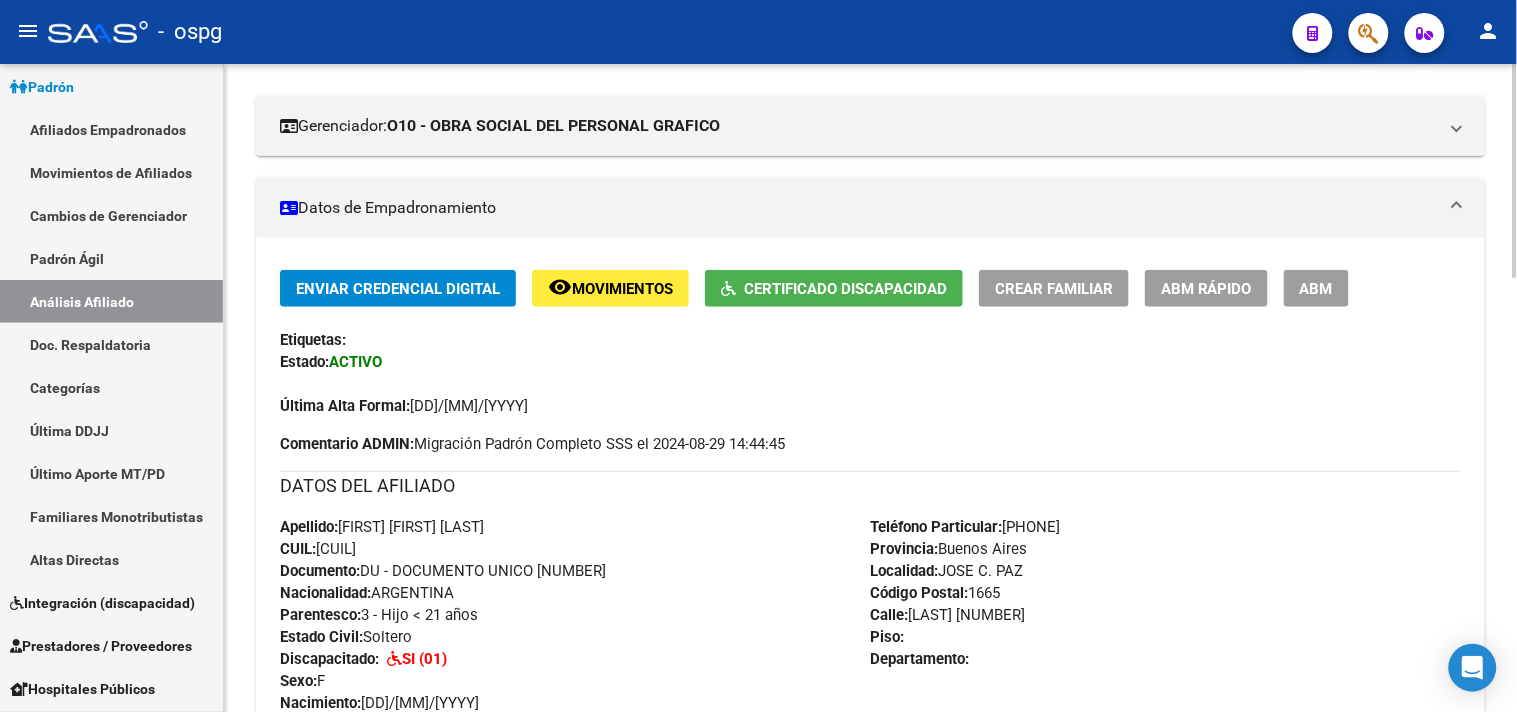 click on "Certificado Discapacidad" 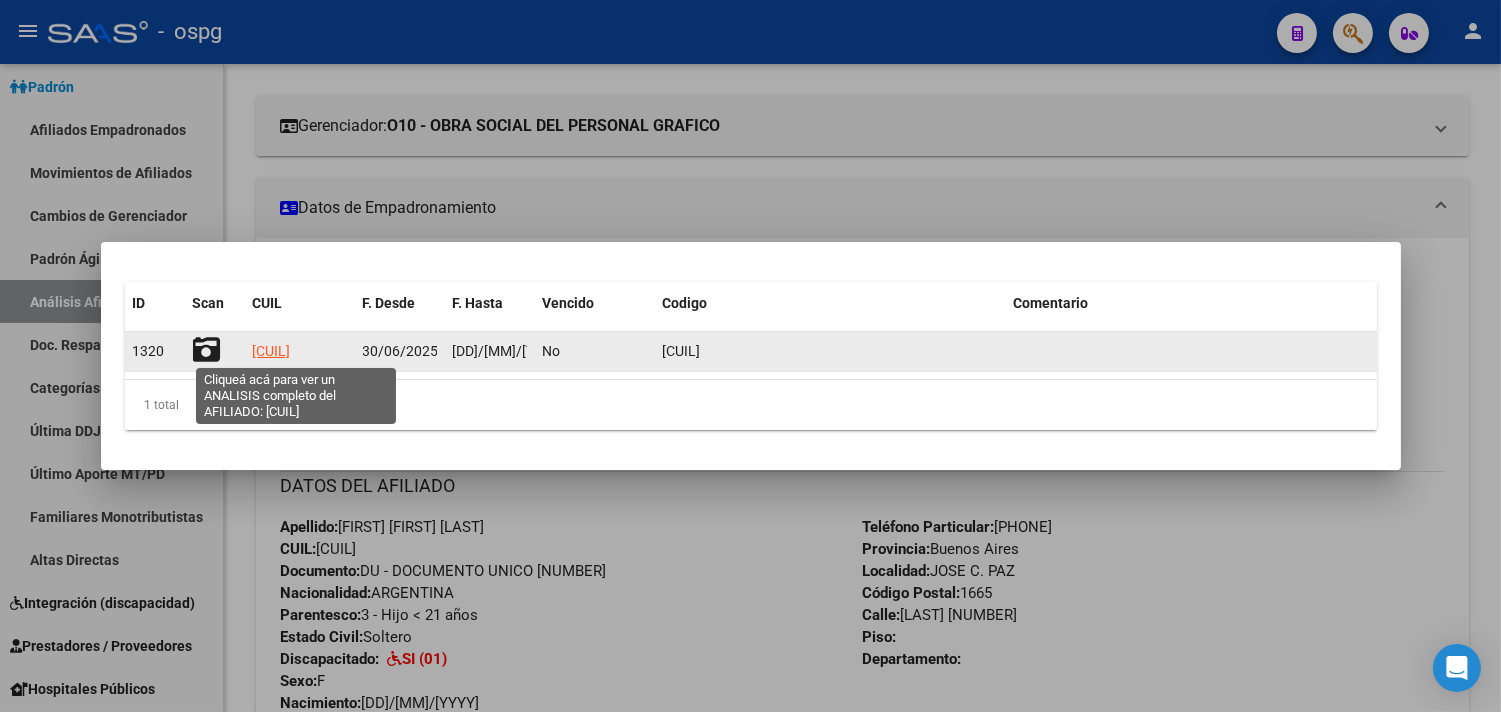 click on "[CUIL]" 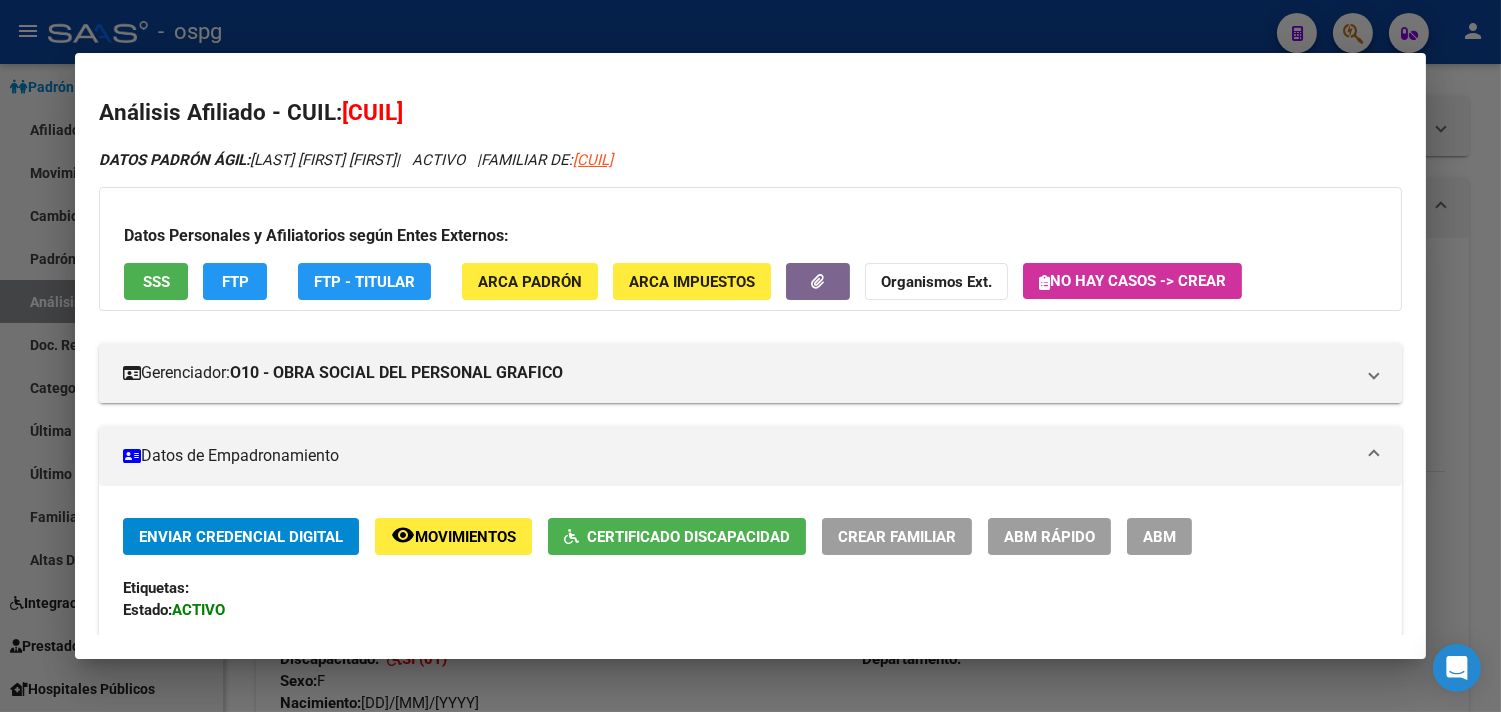 click at bounding box center (750, 356) 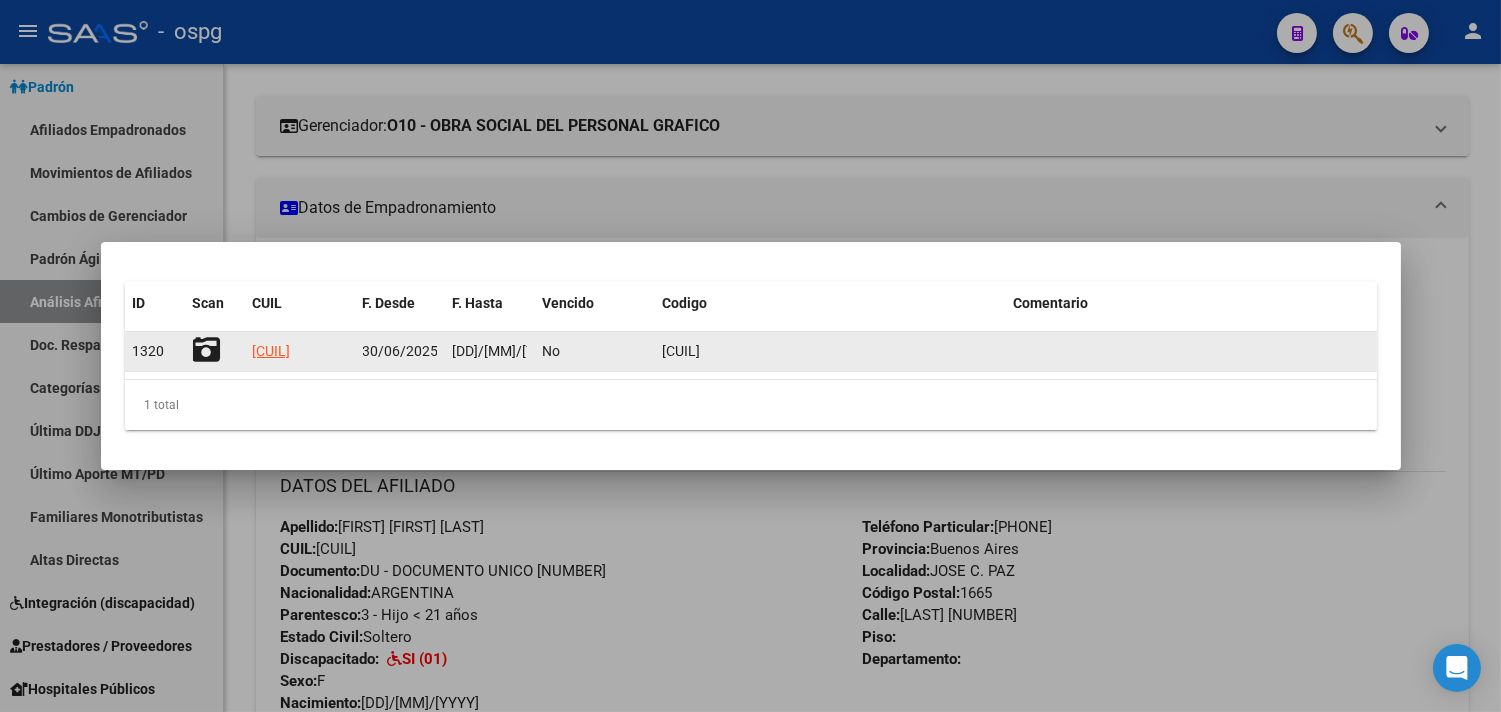 click 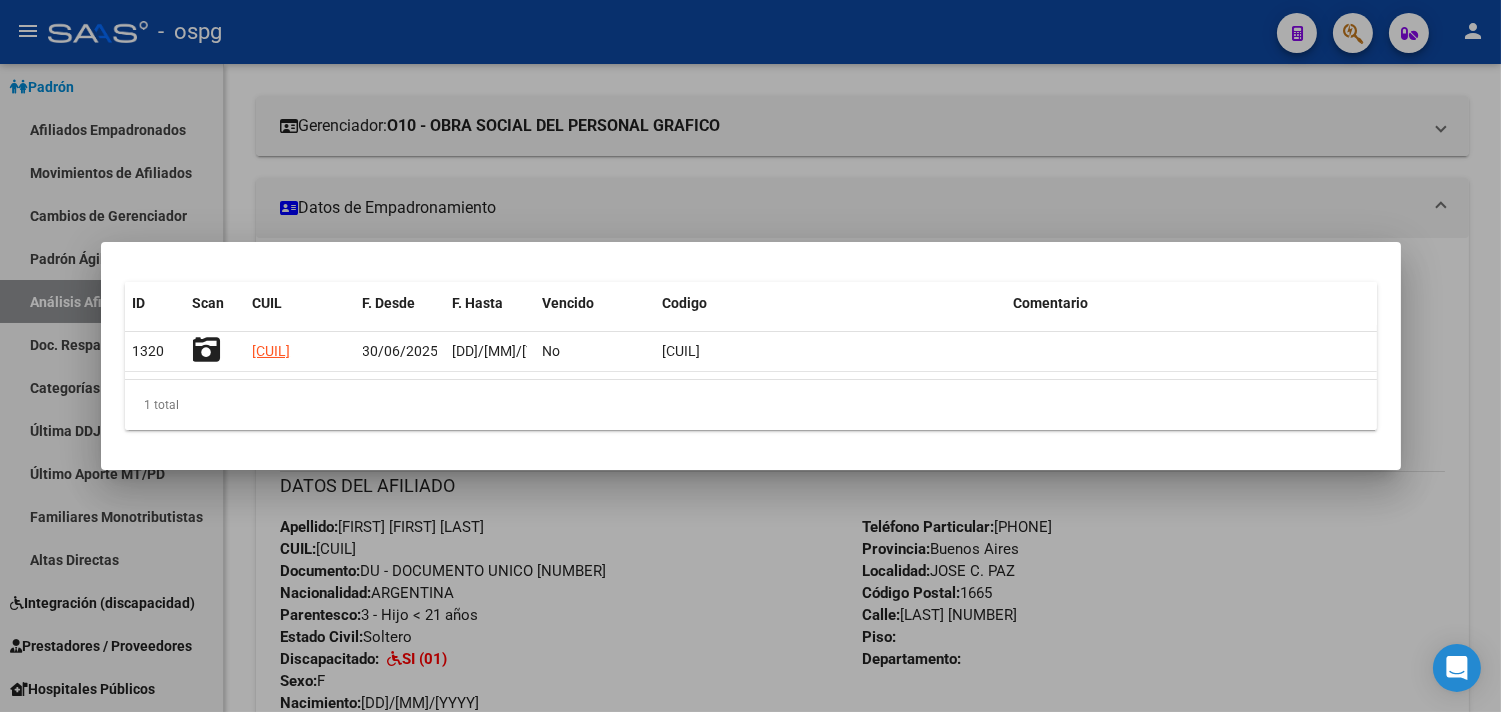 click at bounding box center (750, 356) 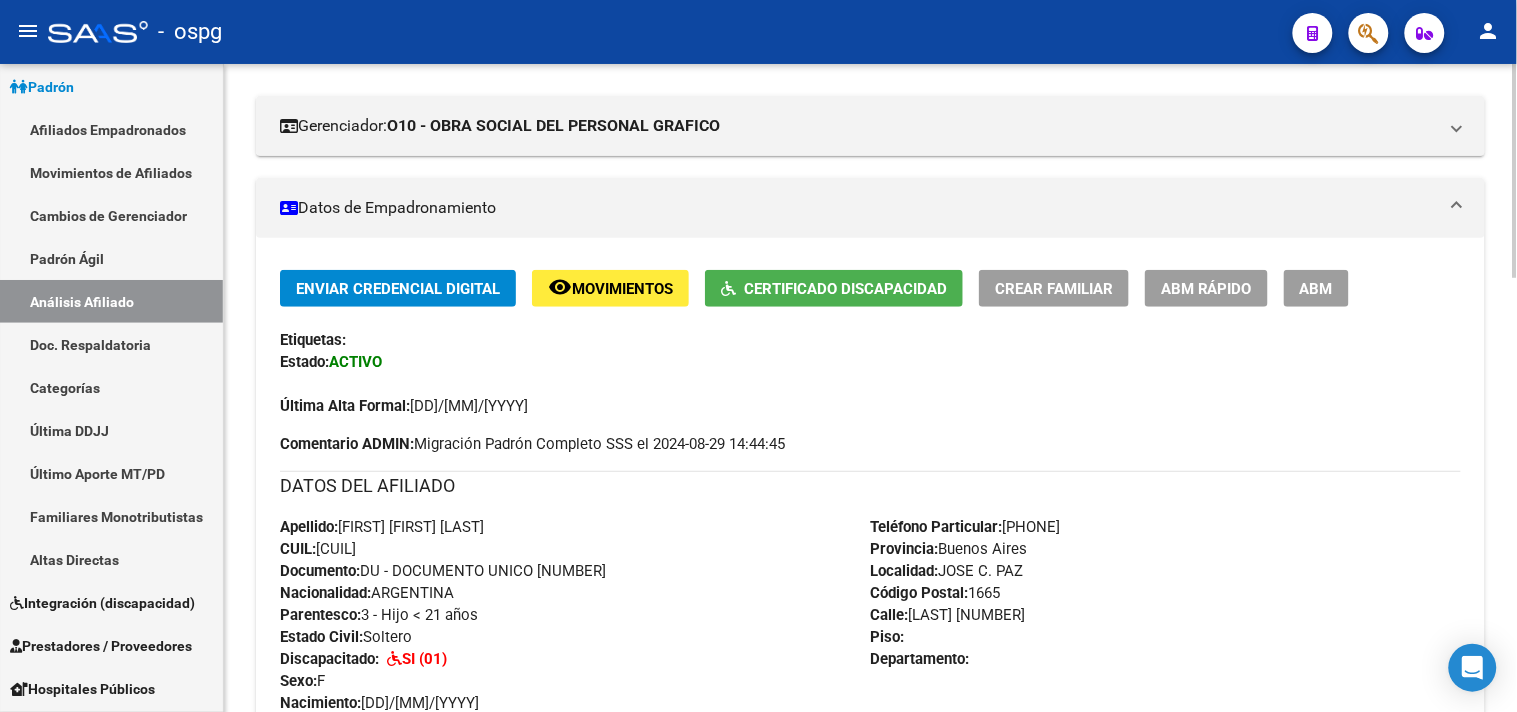 scroll, scrollTop: 0, scrollLeft: 0, axis: both 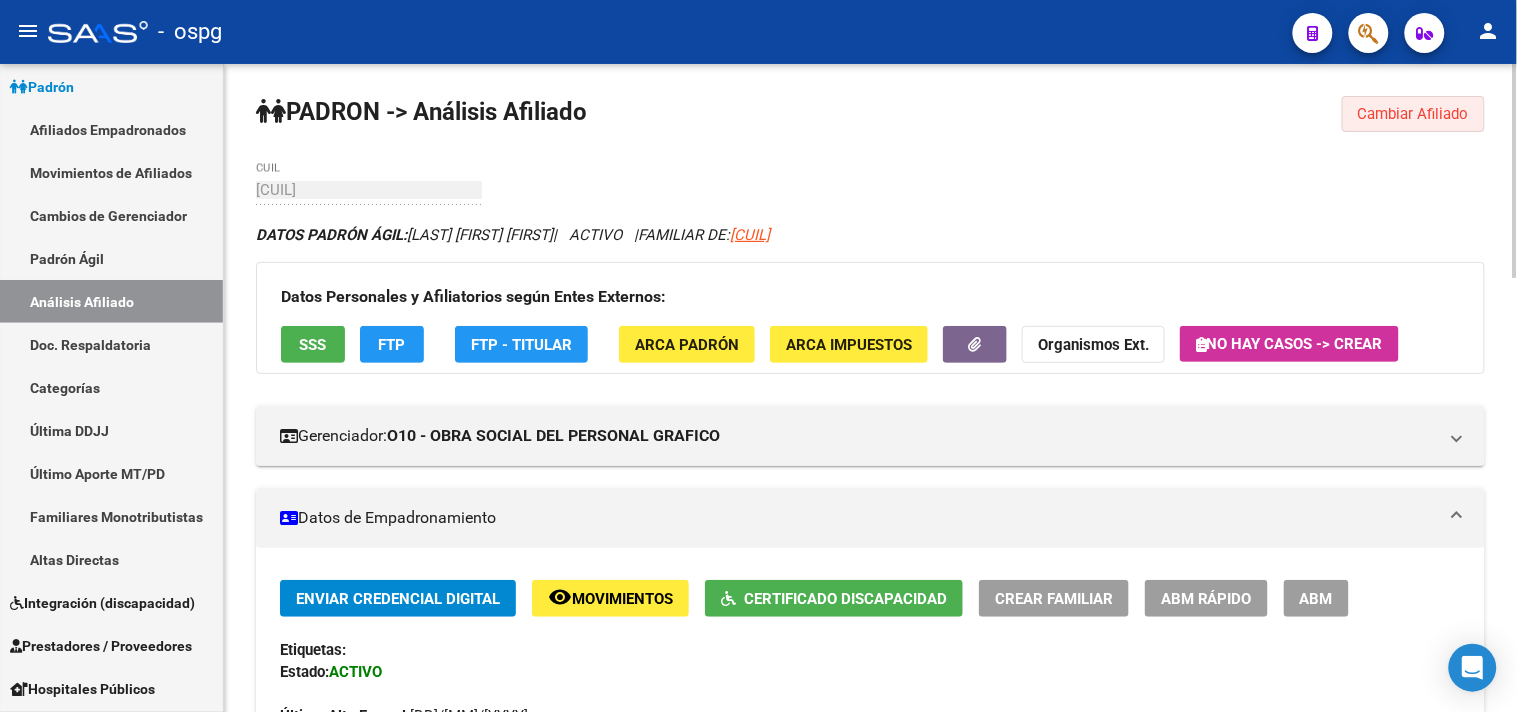 click on "Cambiar Afiliado" 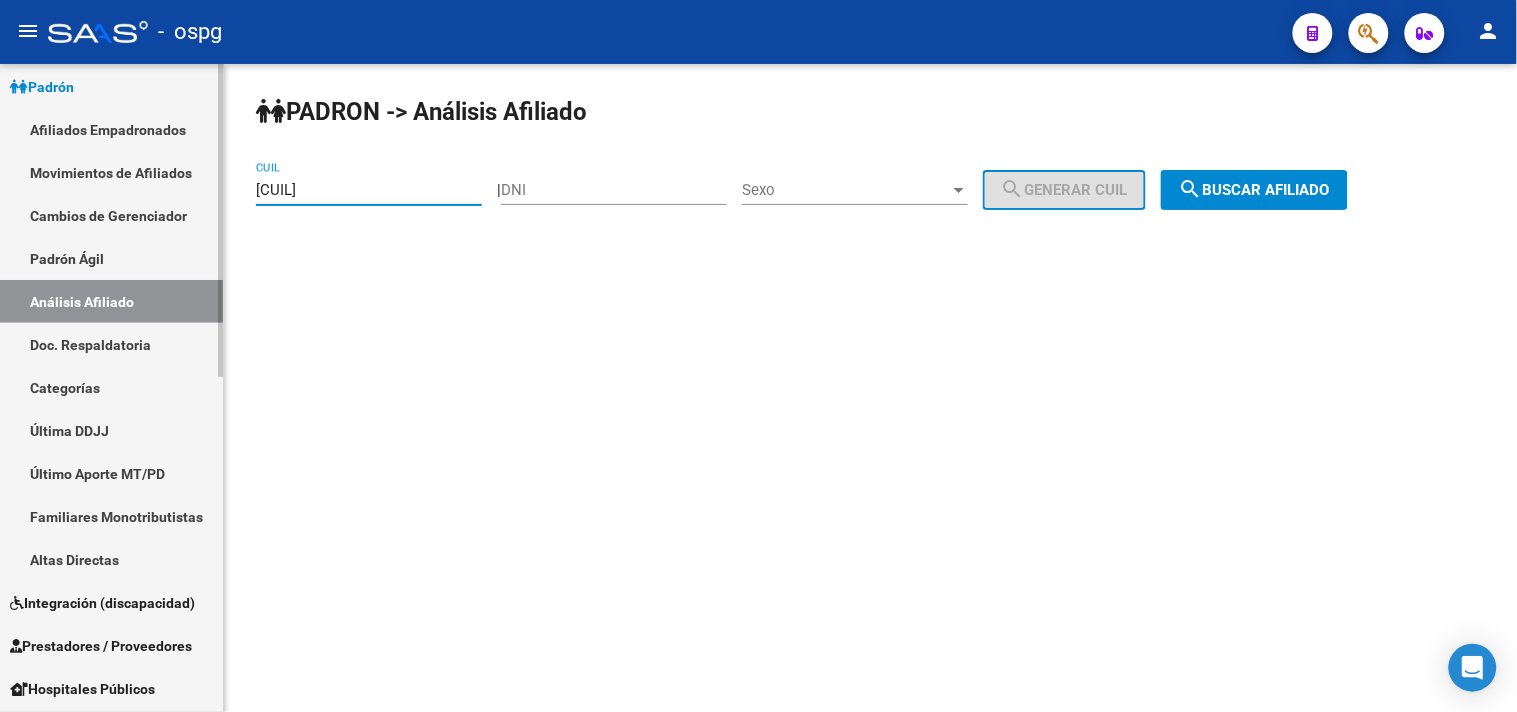 drag, startPoint x: 365, startPoint y: 194, endPoint x: 195, endPoint y: 194, distance: 170 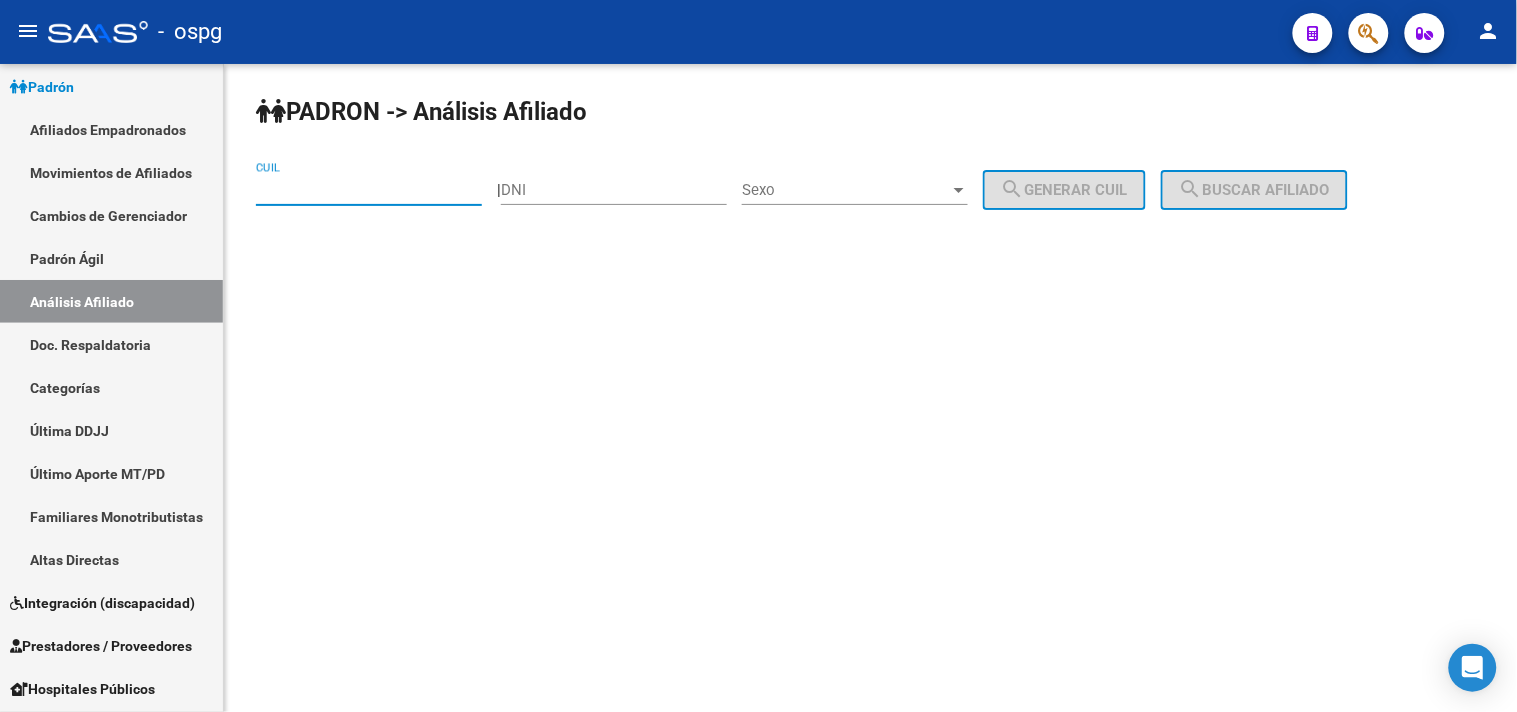 type 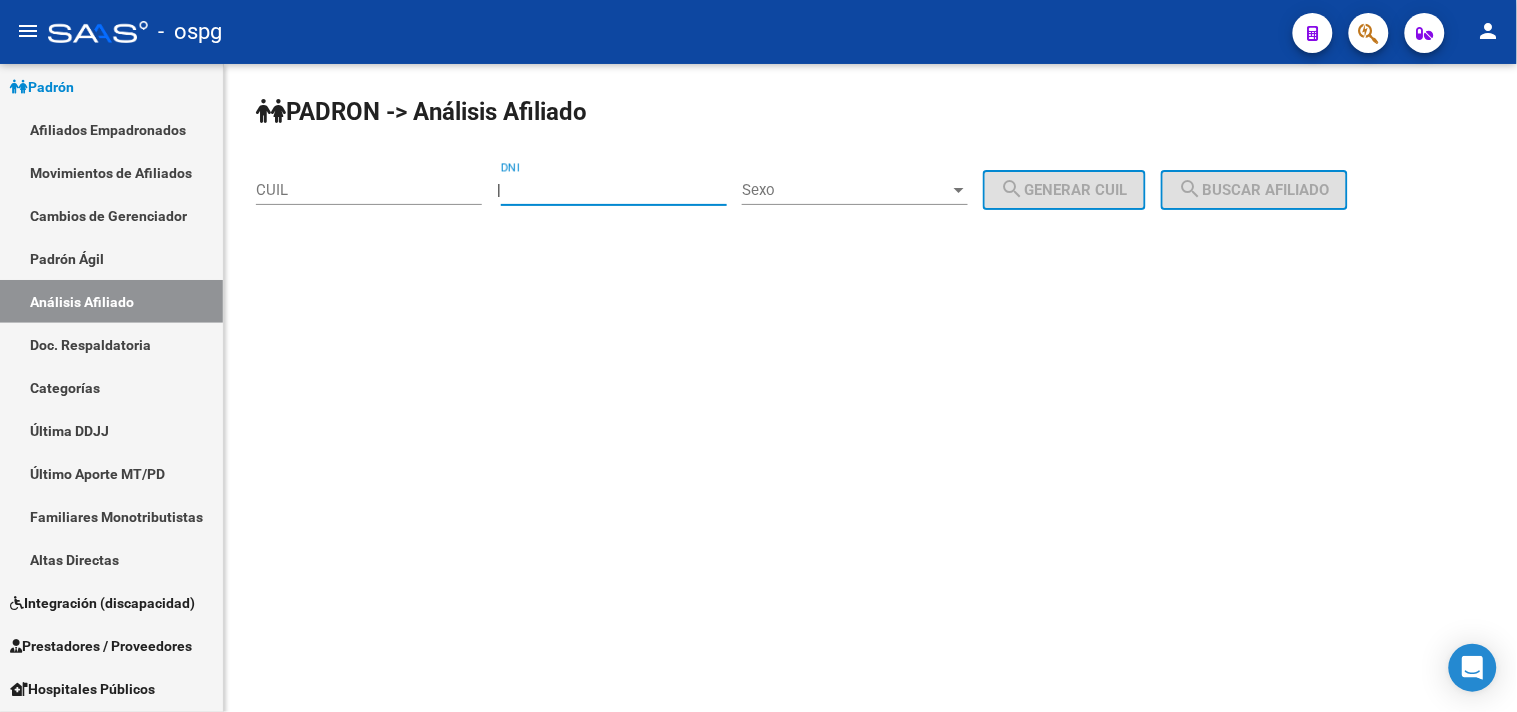 paste on "[CUIL]" 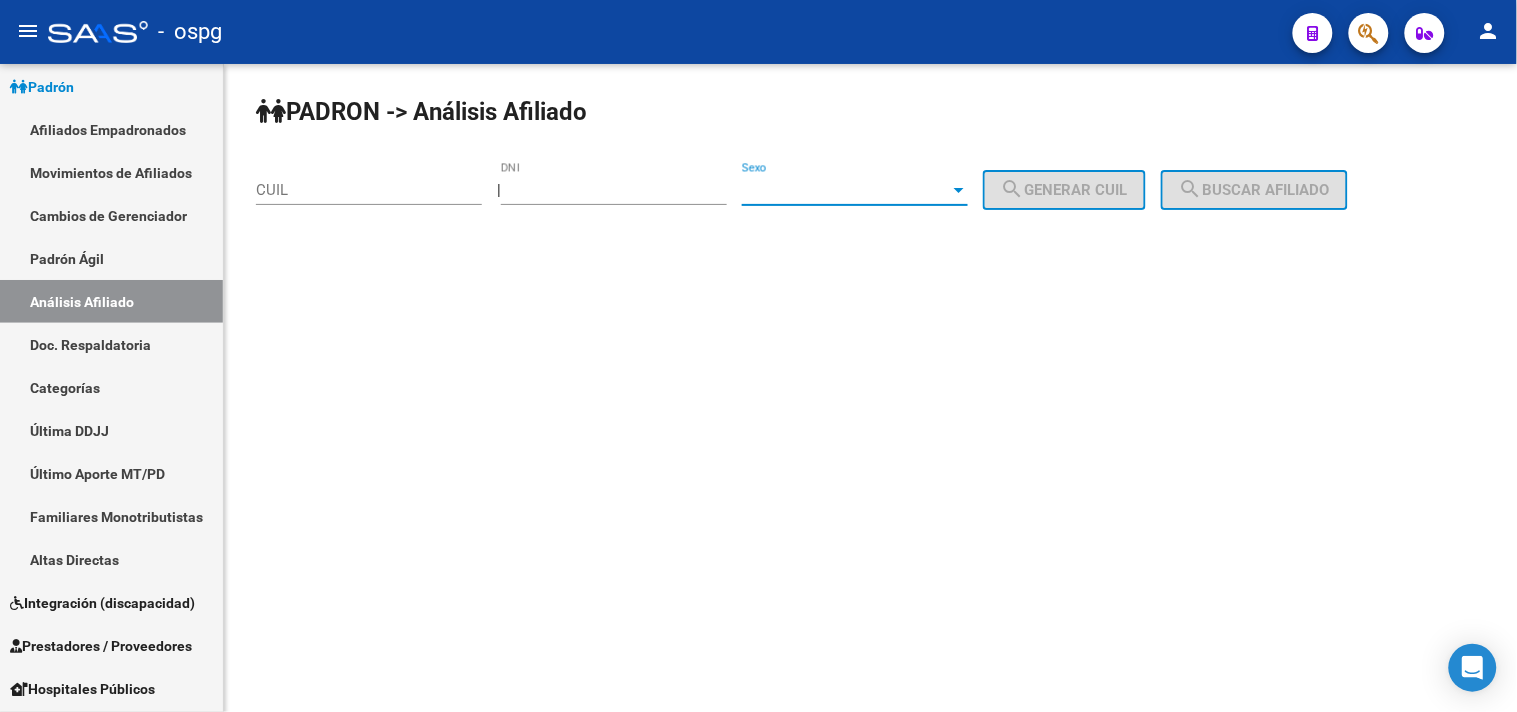 click on "Sexo" at bounding box center [846, 190] 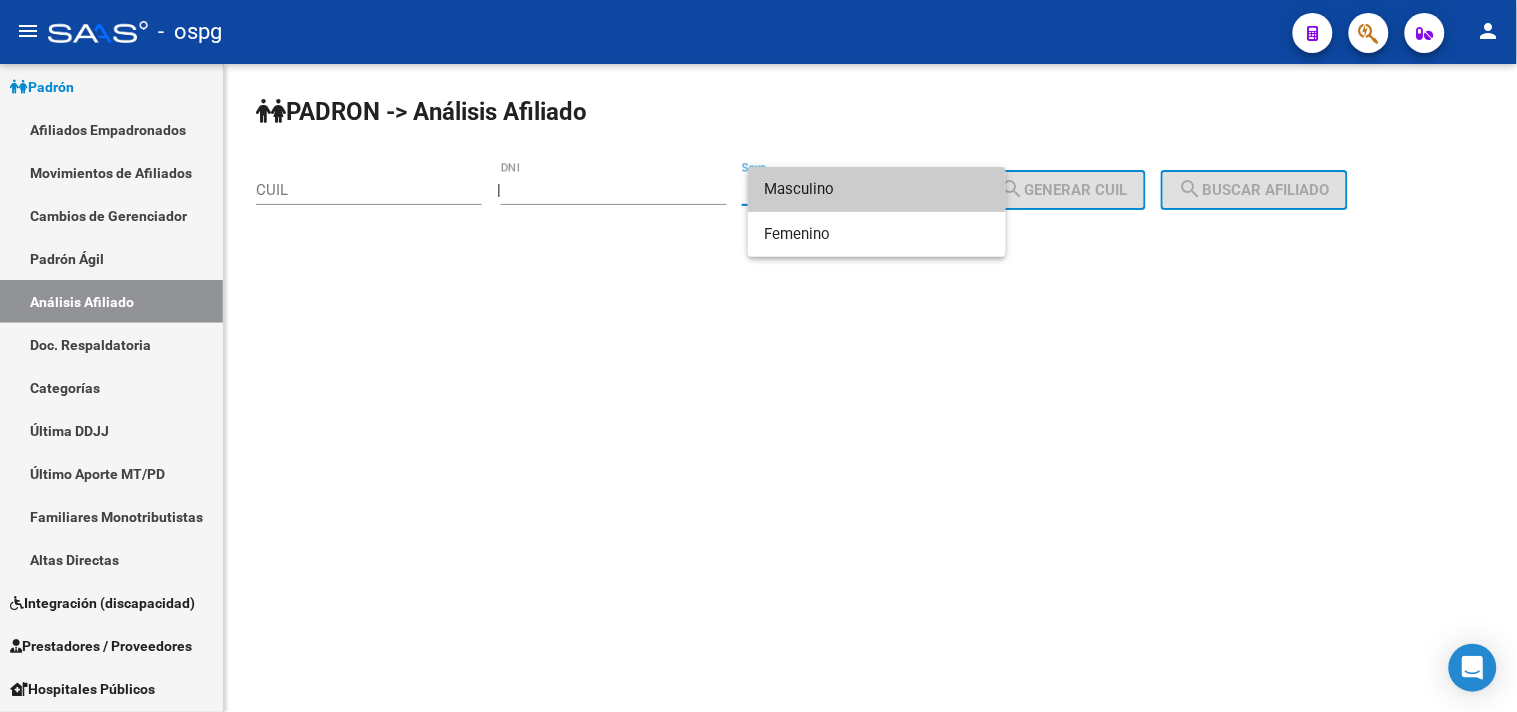 click on "Masculino" at bounding box center (877, 189) 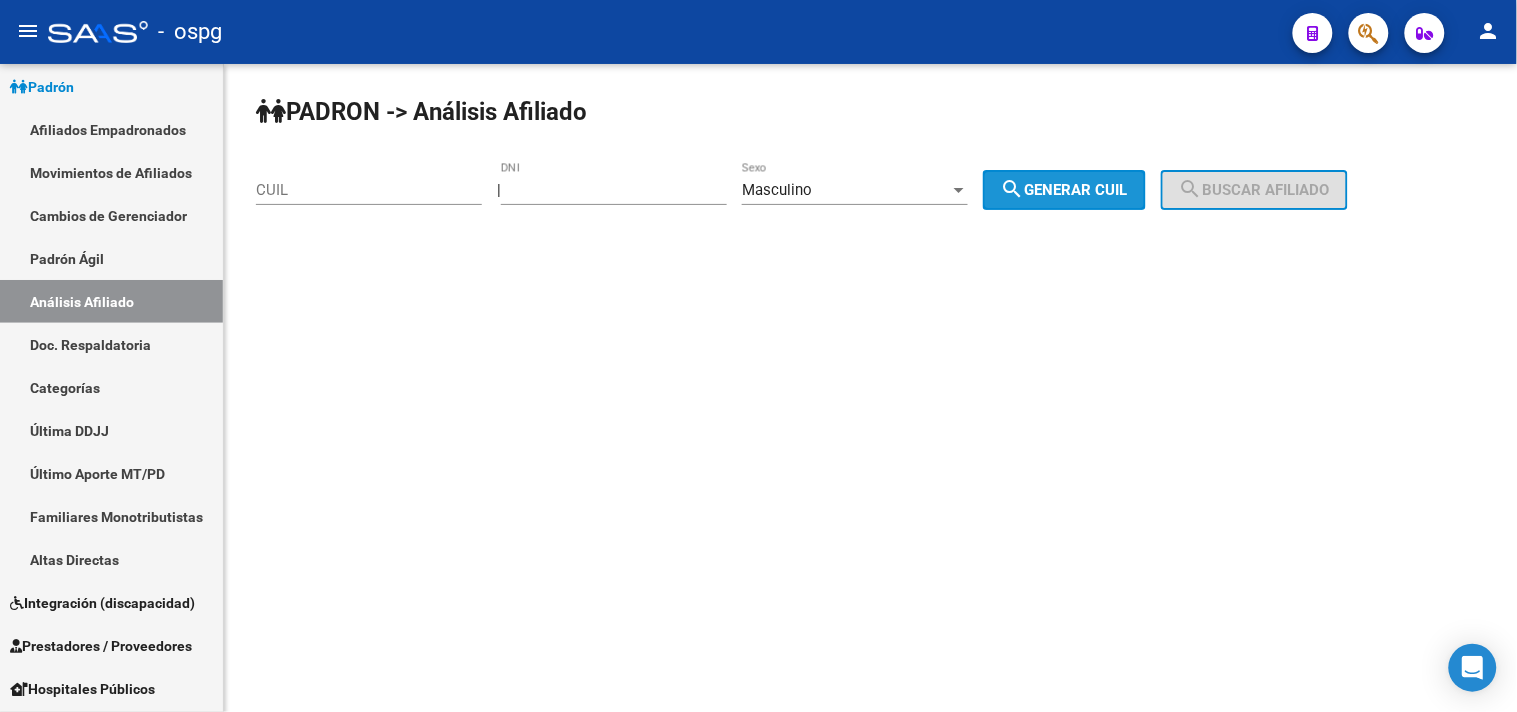 click on "search" 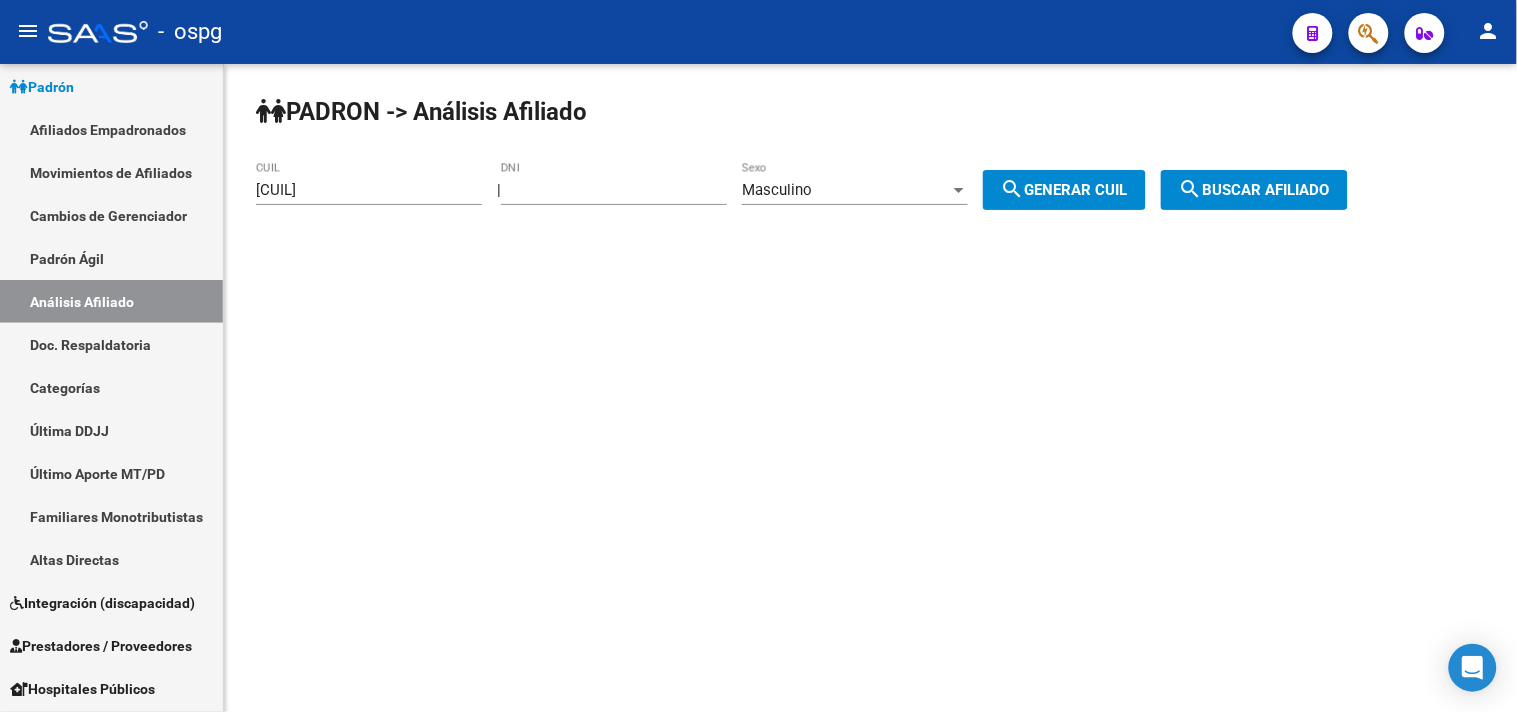 click on "search  Buscar afiliado" 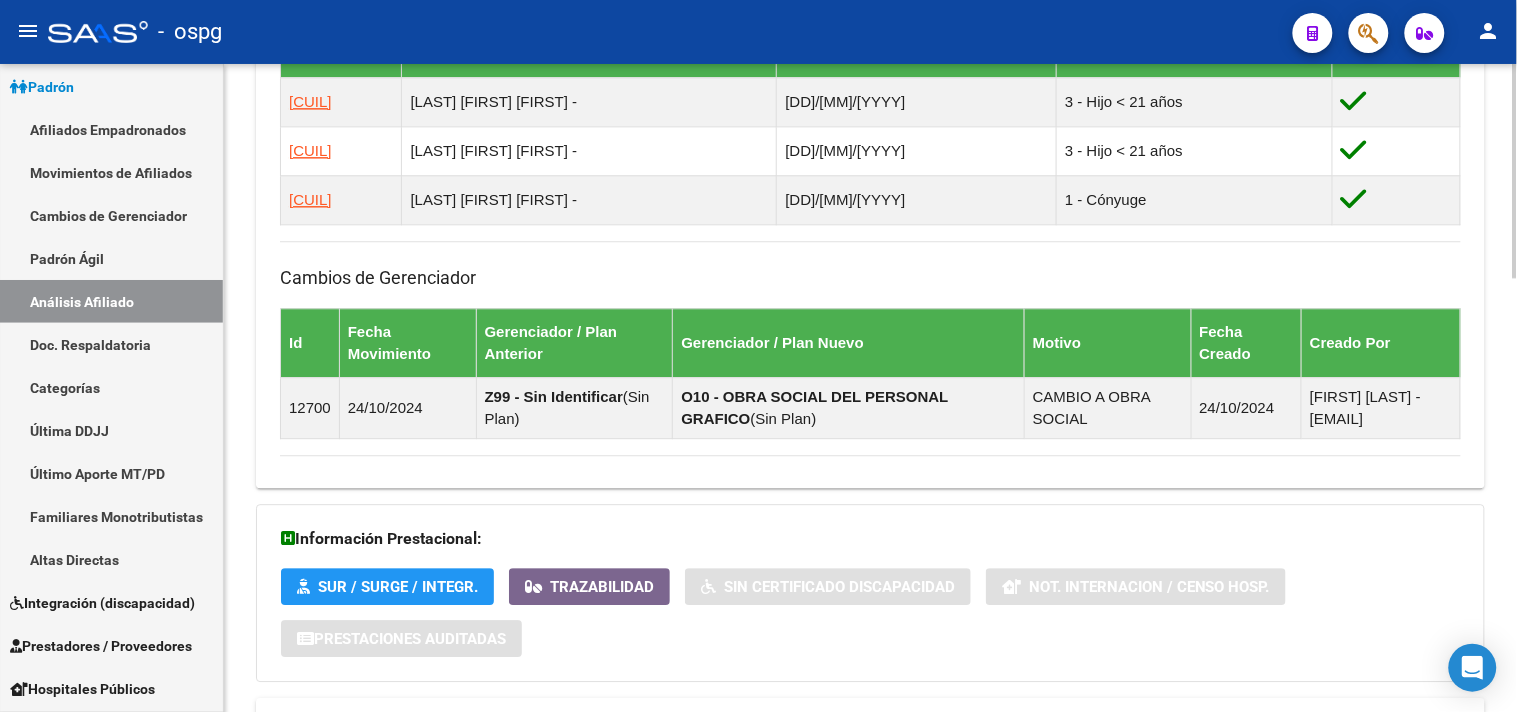 scroll, scrollTop: 1310, scrollLeft: 0, axis: vertical 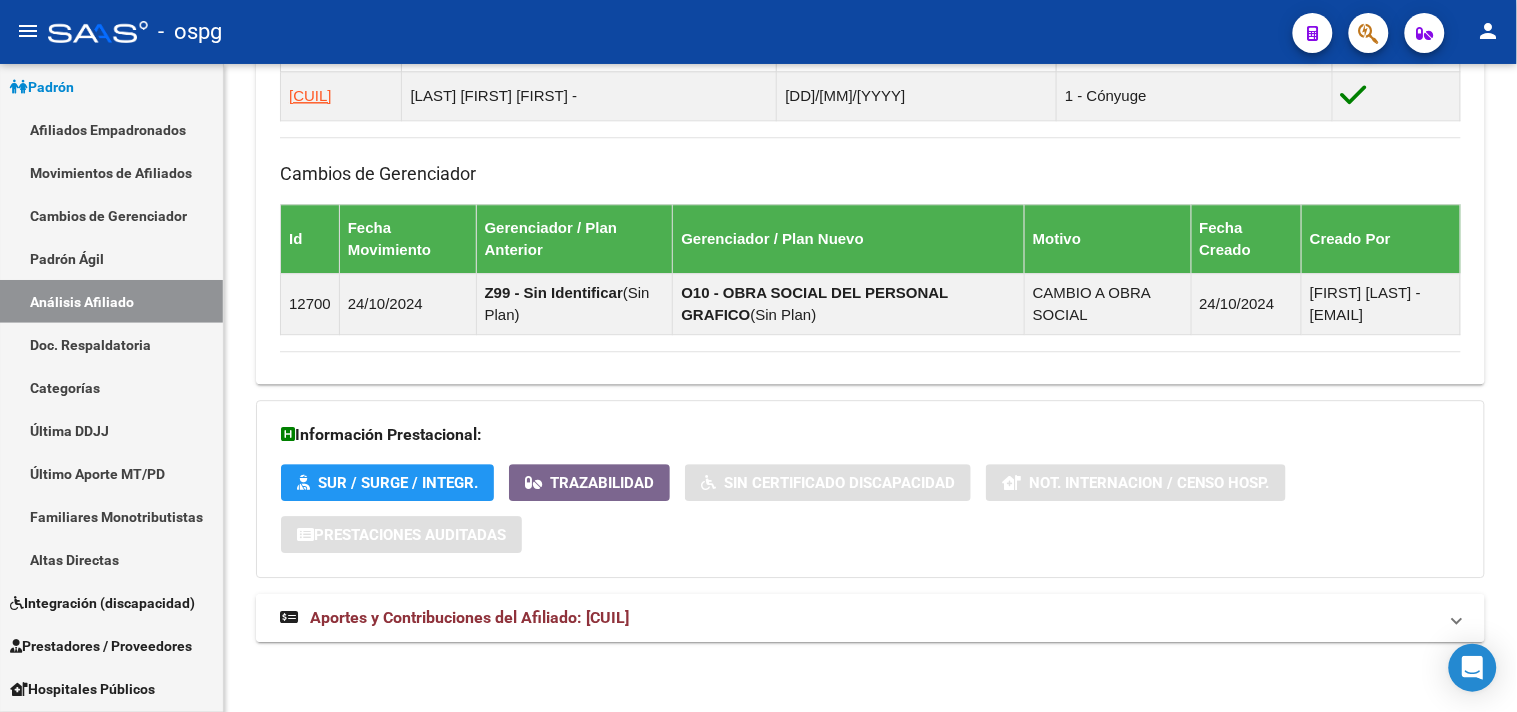 click on "Aportes y Contribuciones del Afiliado: [CUIL]" at bounding box center [870, 618] 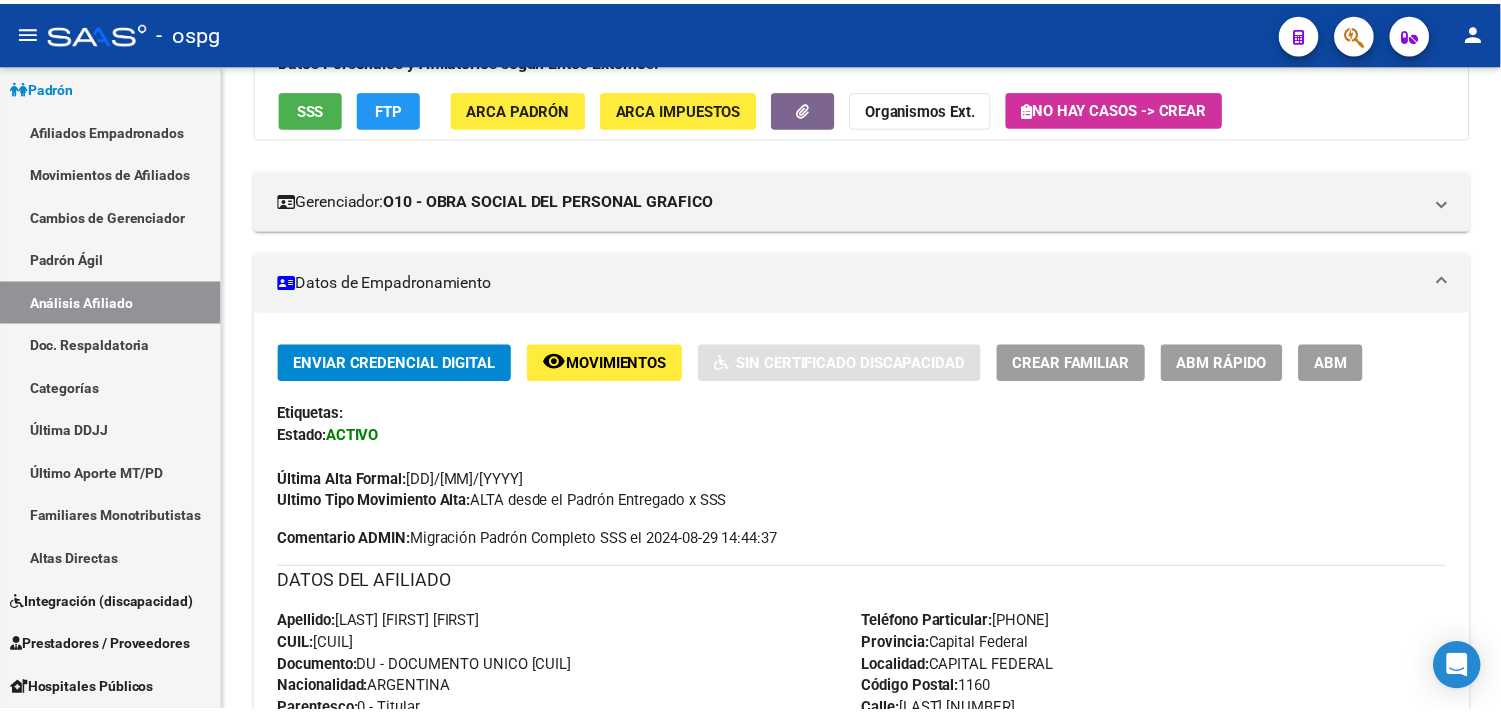 scroll, scrollTop: 0, scrollLeft: 0, axis: both 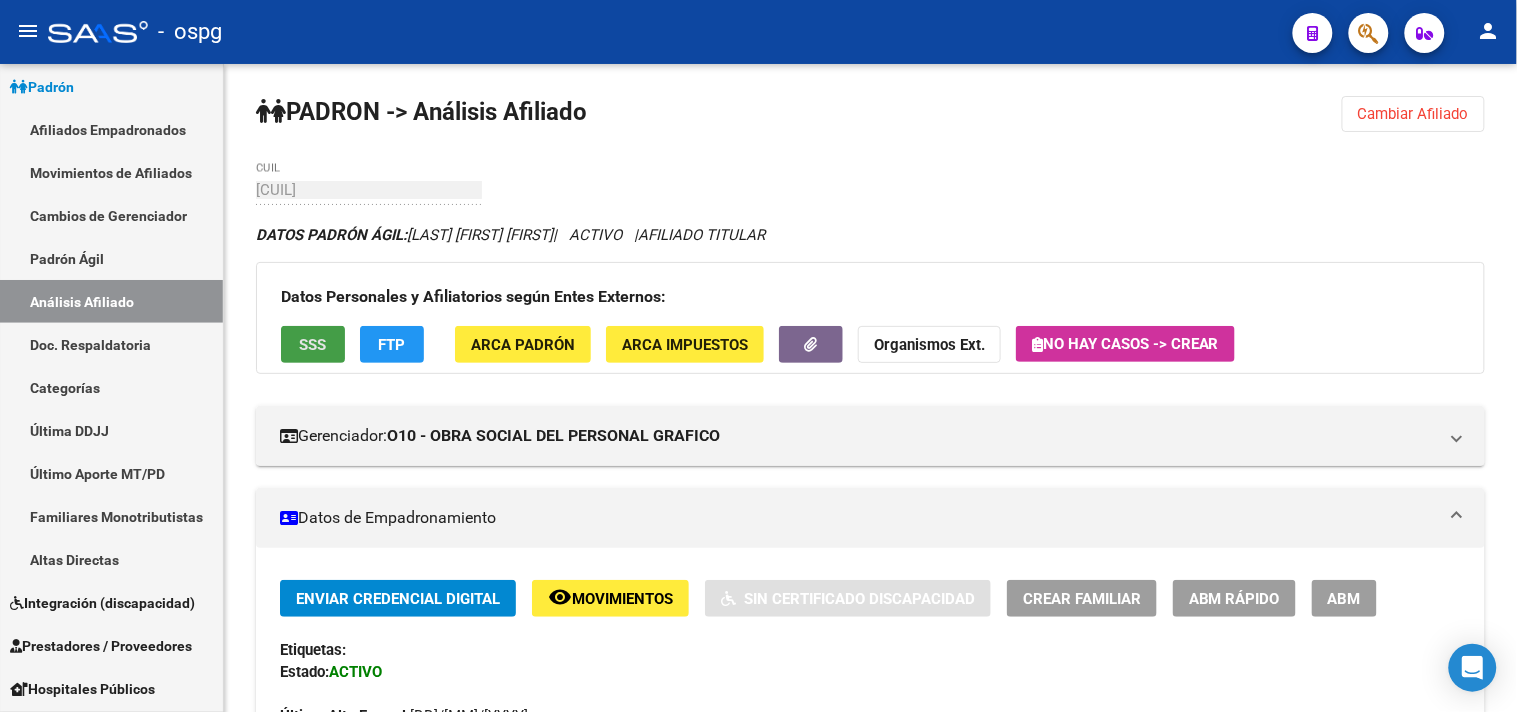 click on "SSS" 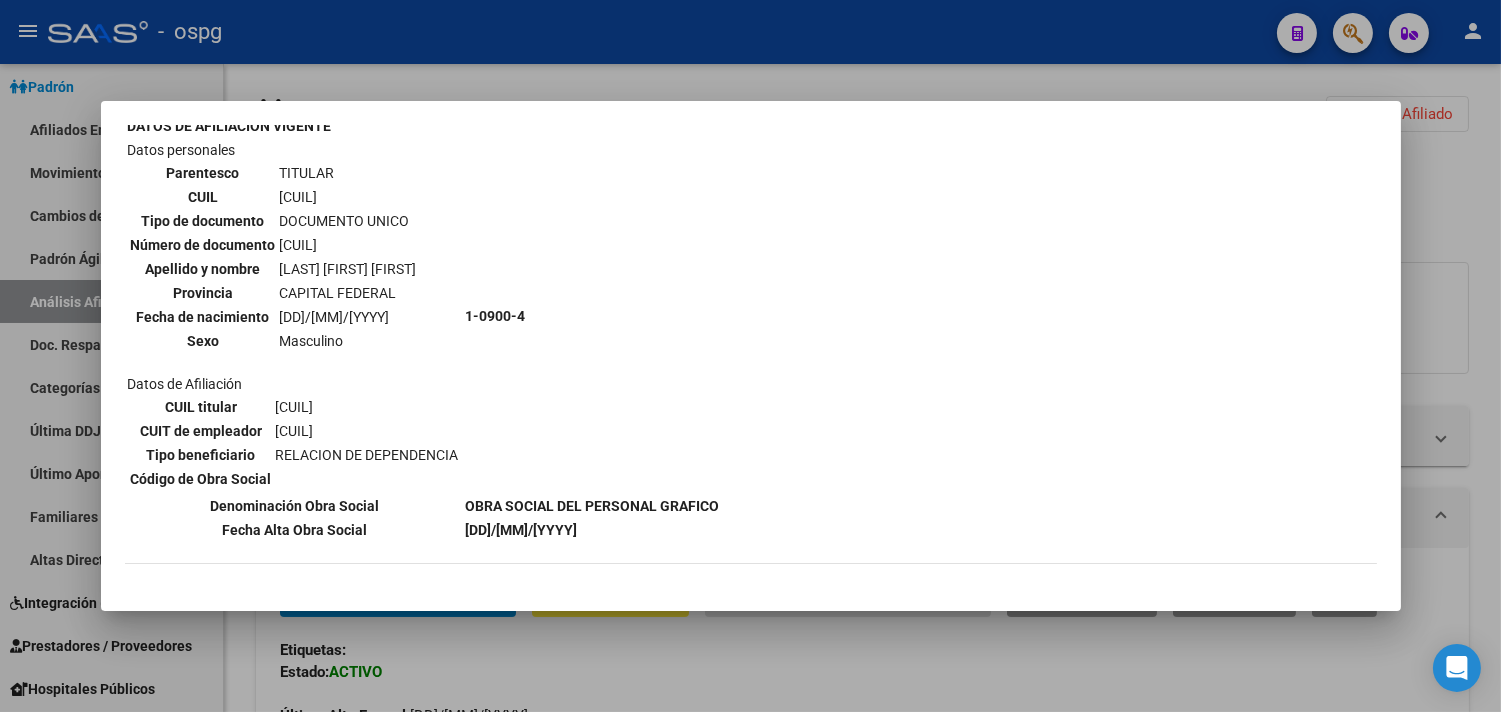 scroll, scrollTop: 67, scrollLeft: 0, axis: vertical 